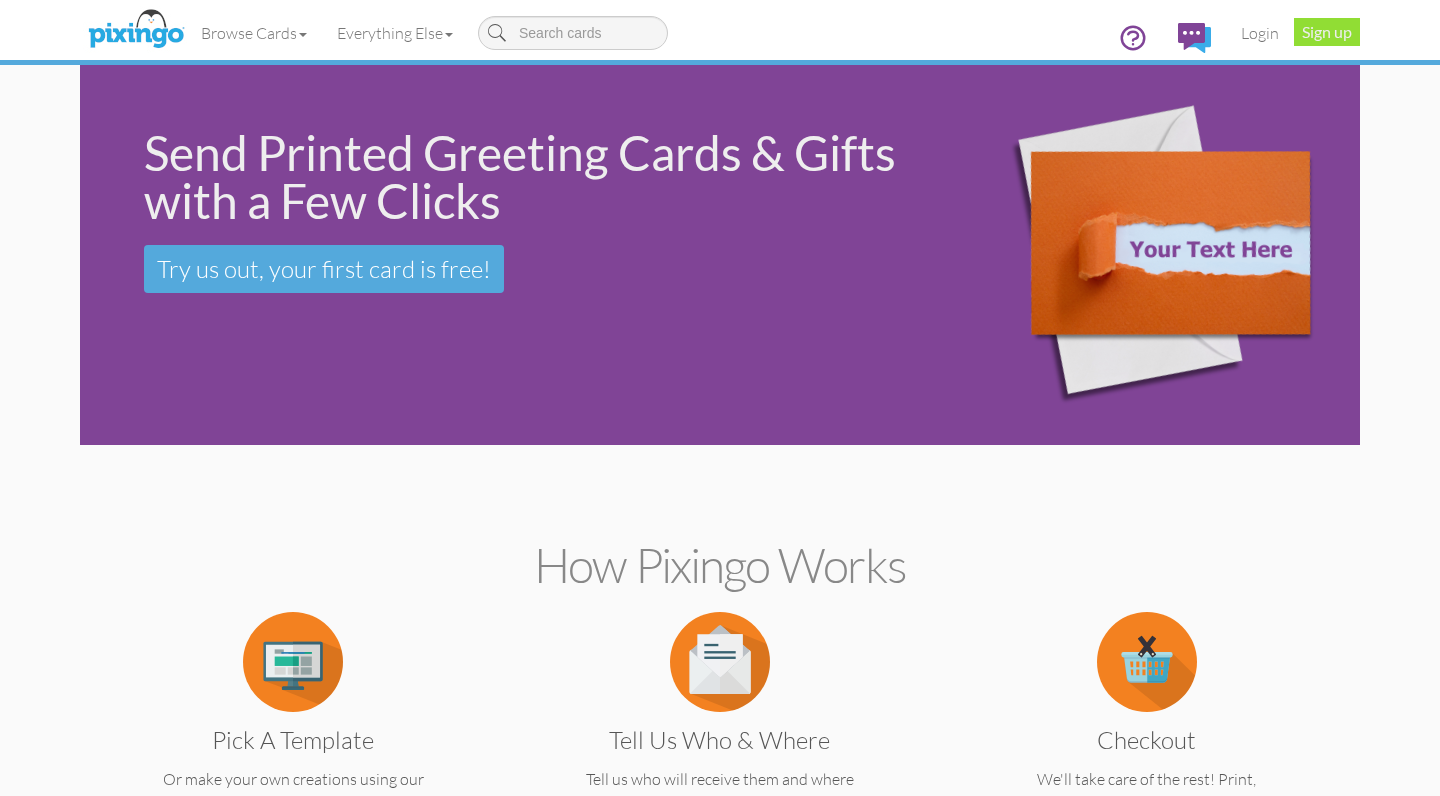 scroll, scrollTop: 0, scrollLeft: 0, axis: both 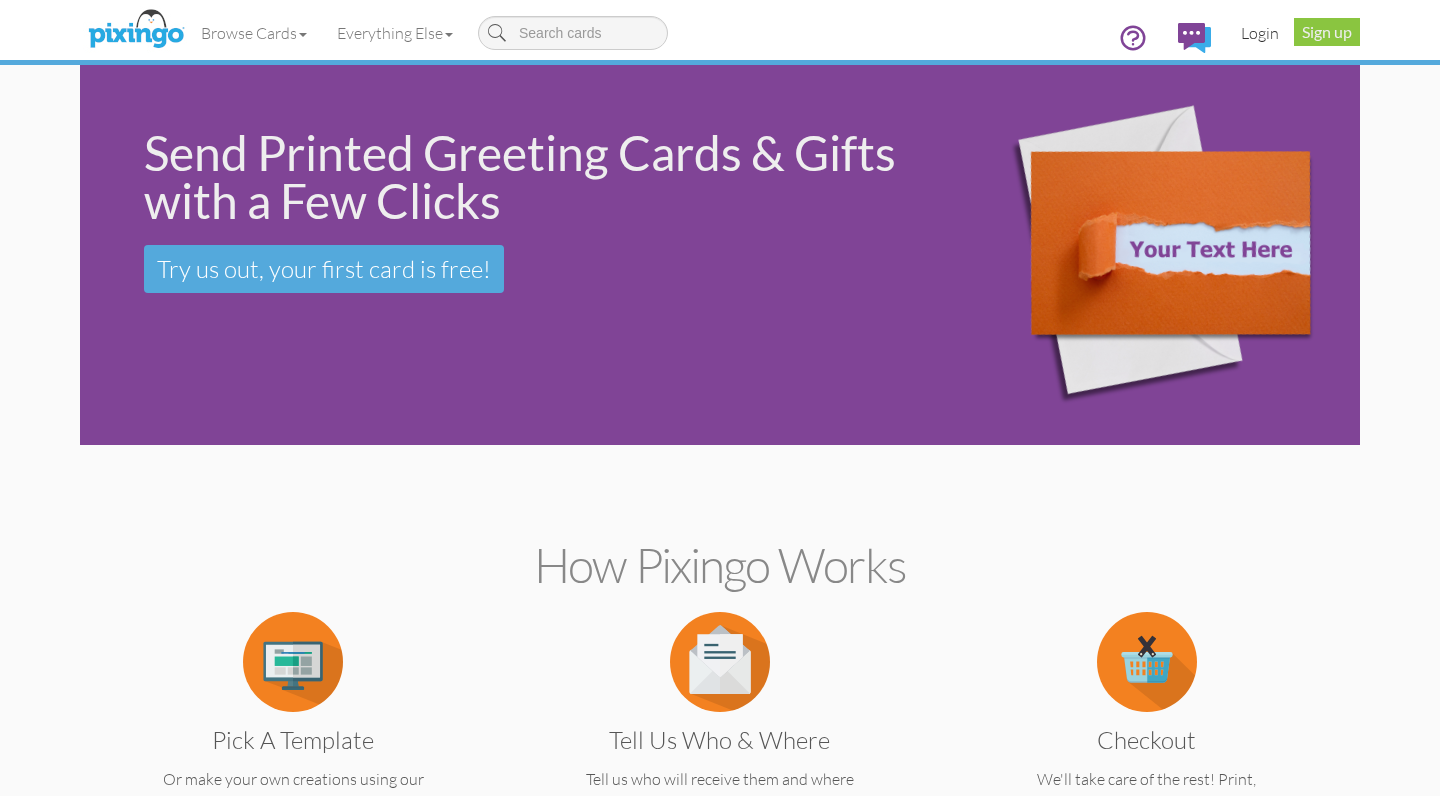click on "Login" at bounding box center (1260, 33) 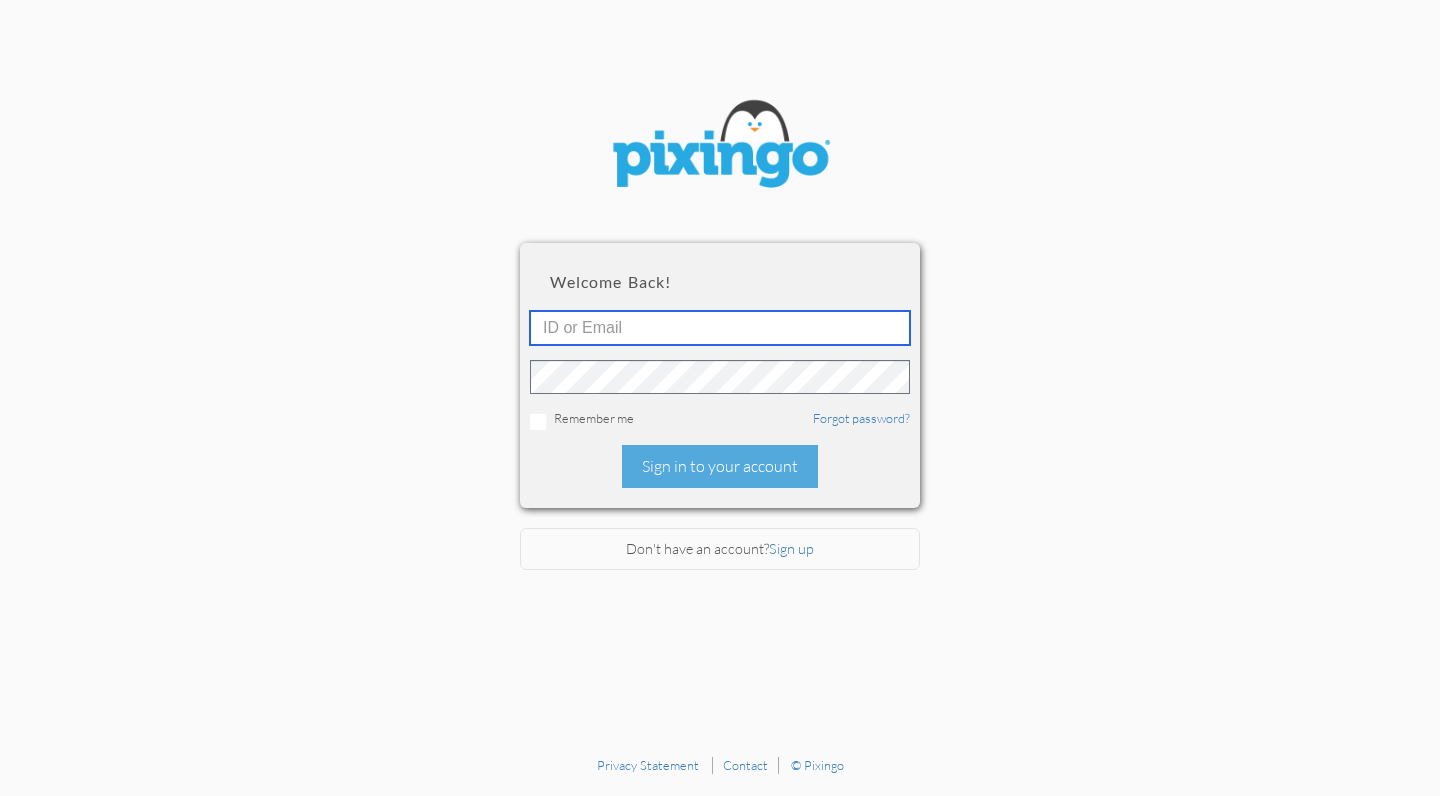 type on "[PERSON_NAME][EMAIL_ADDRESS][DOMAIN_NAME]" 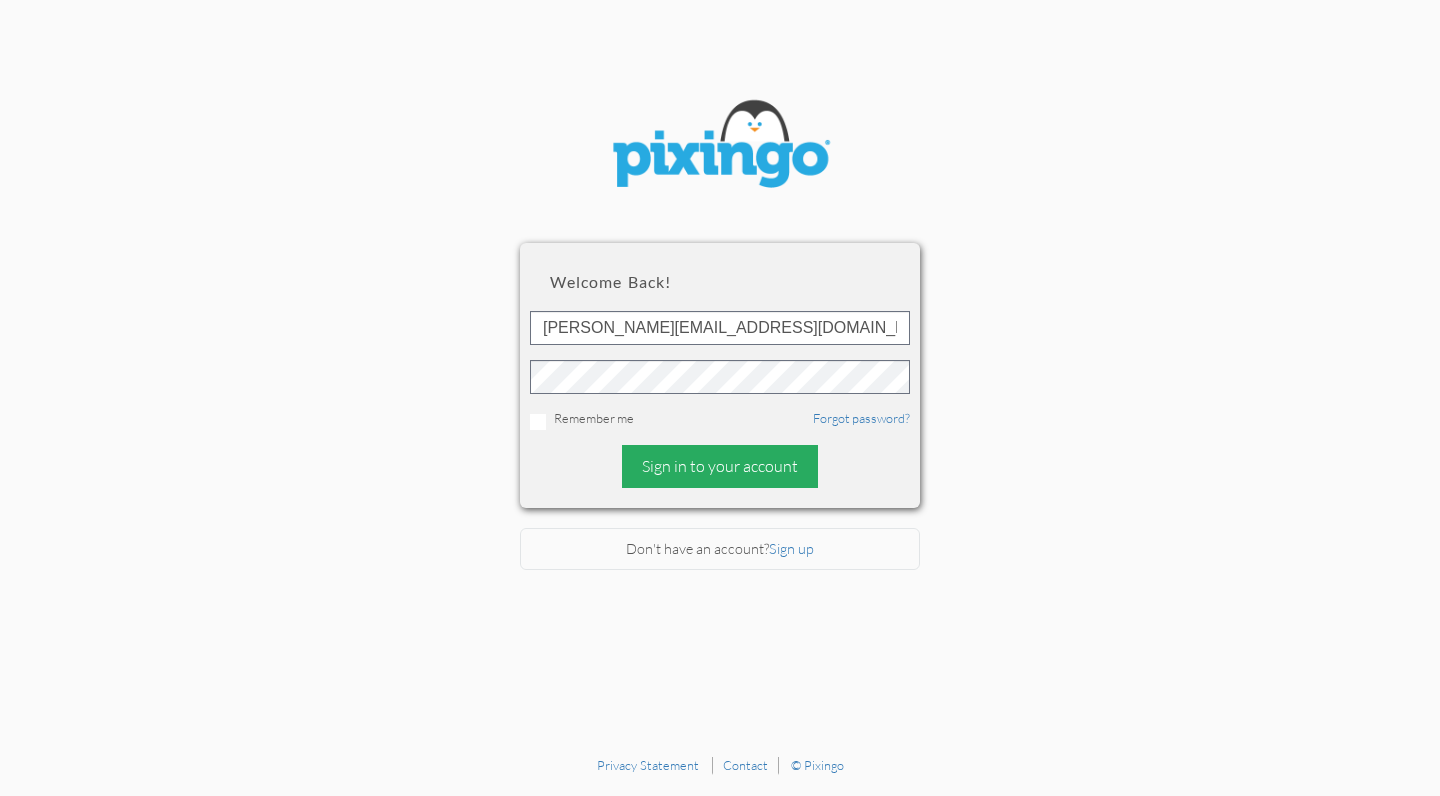 click on "Sign in to your account" at bounding box center (720, 466) 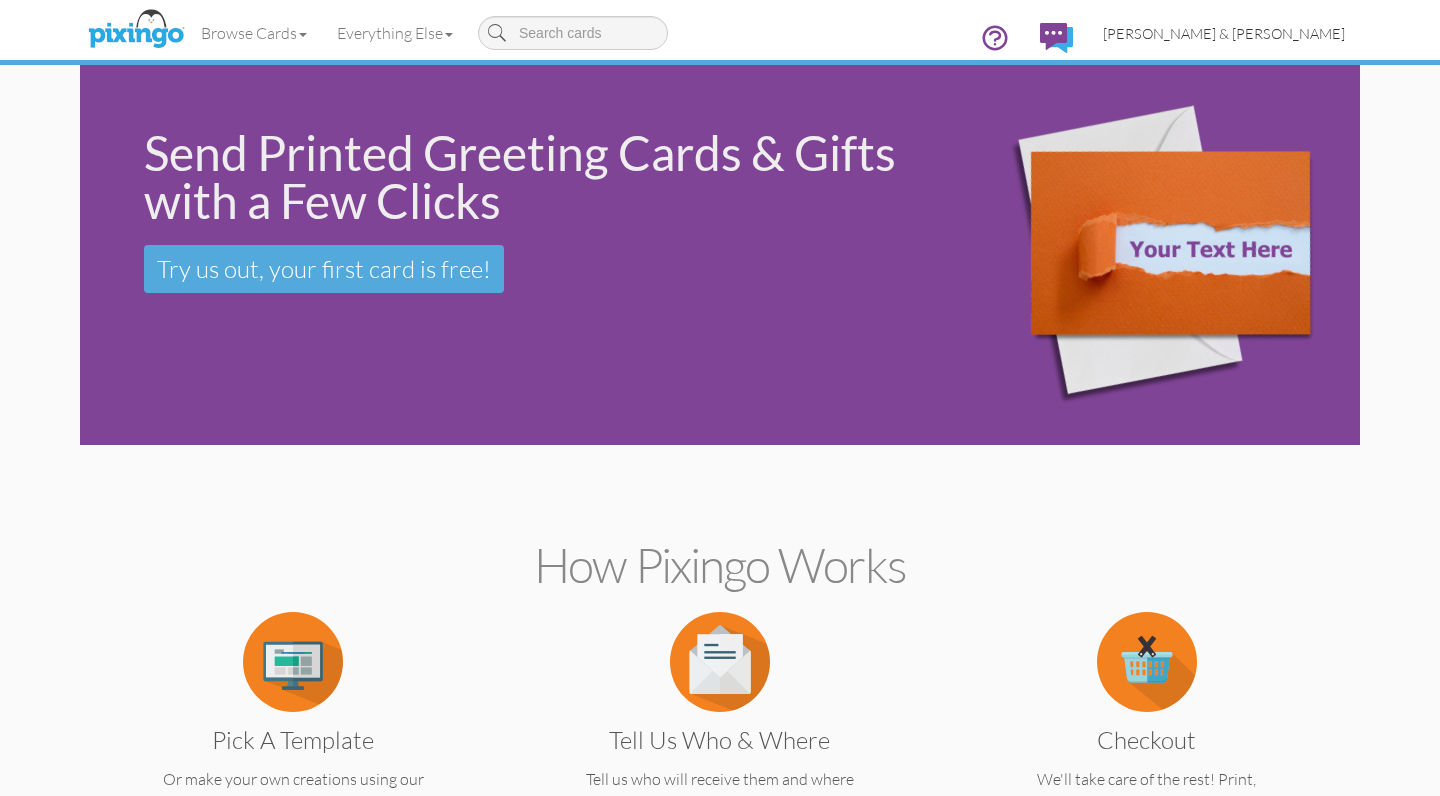 click on "[PERSON_NAME] & [PERSON_NAME]" at bounding box center [1224, 33] 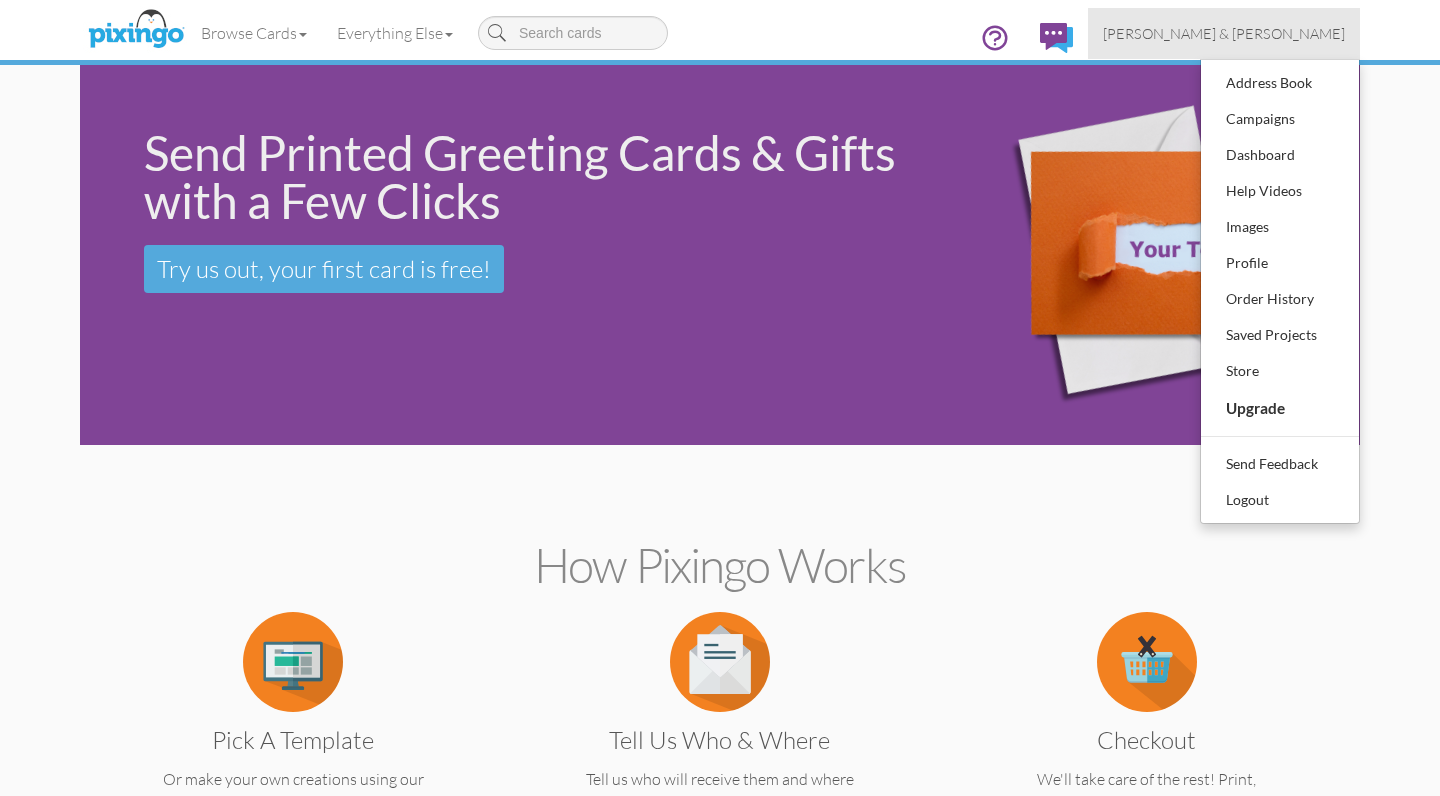 click on "Saved Projects" at bounding box center [1280, 335] 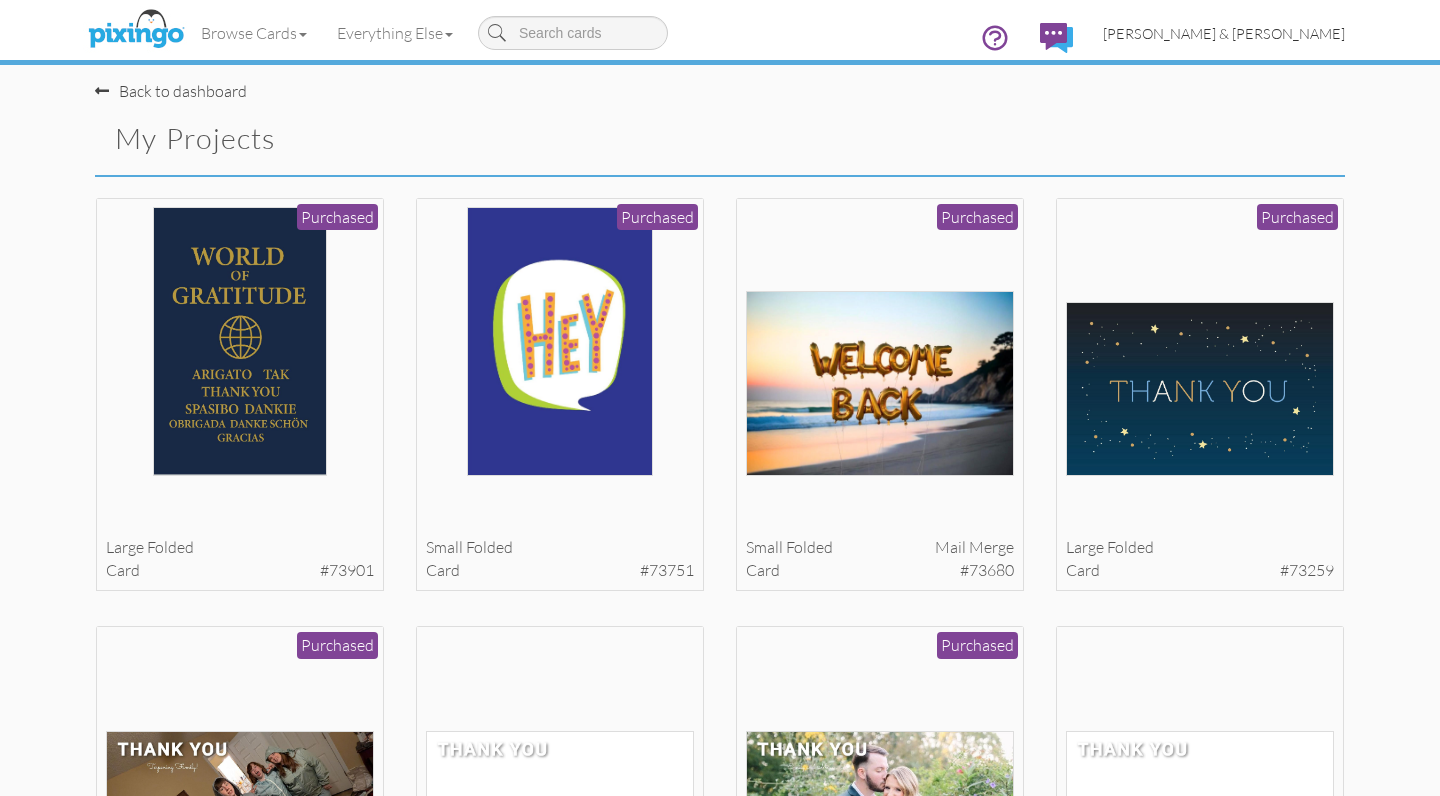 click on "[PERSON_NAME] & [PERSON_NAME]" at bounding box center (1224, 33) 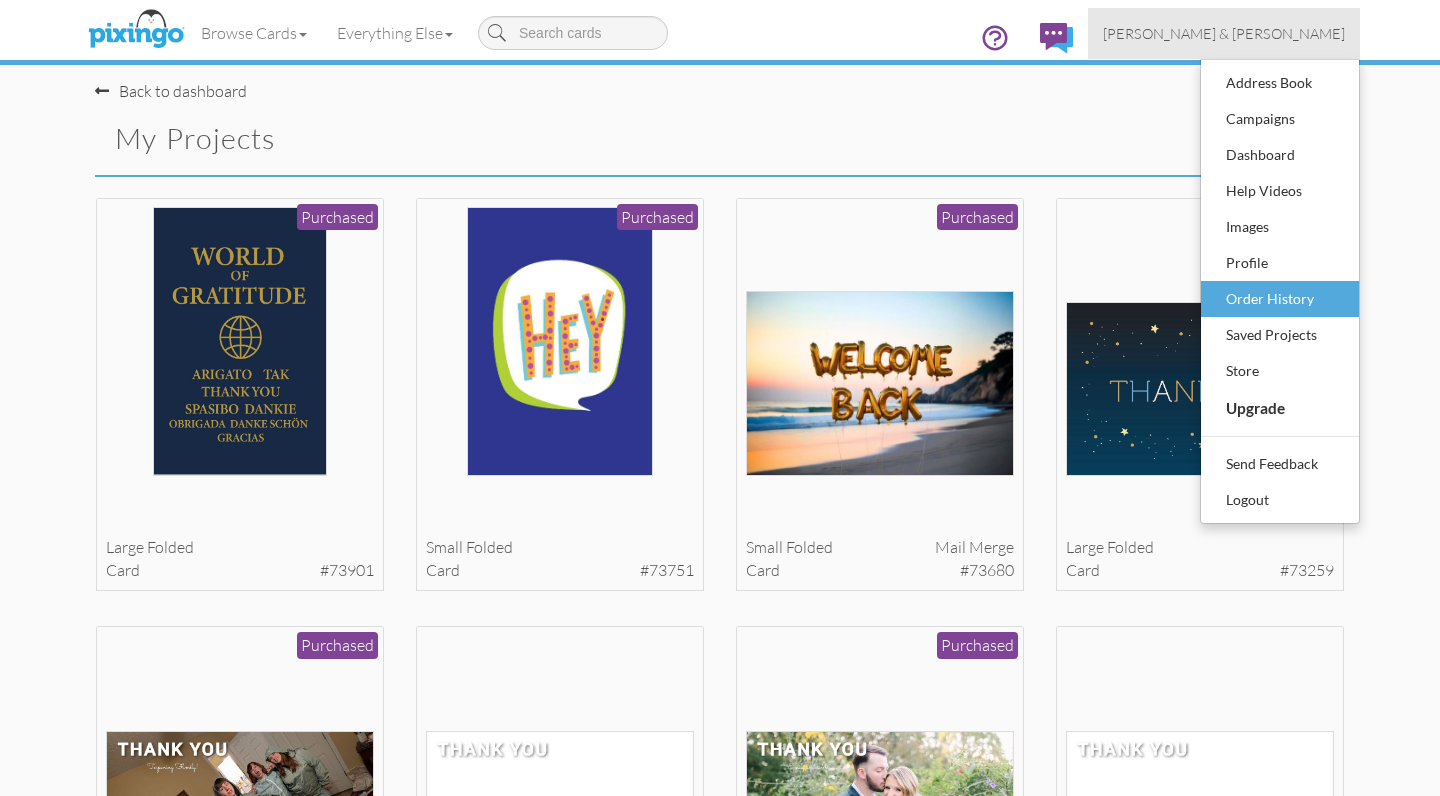 click on "Order History" at bounding box center [1280, 299] 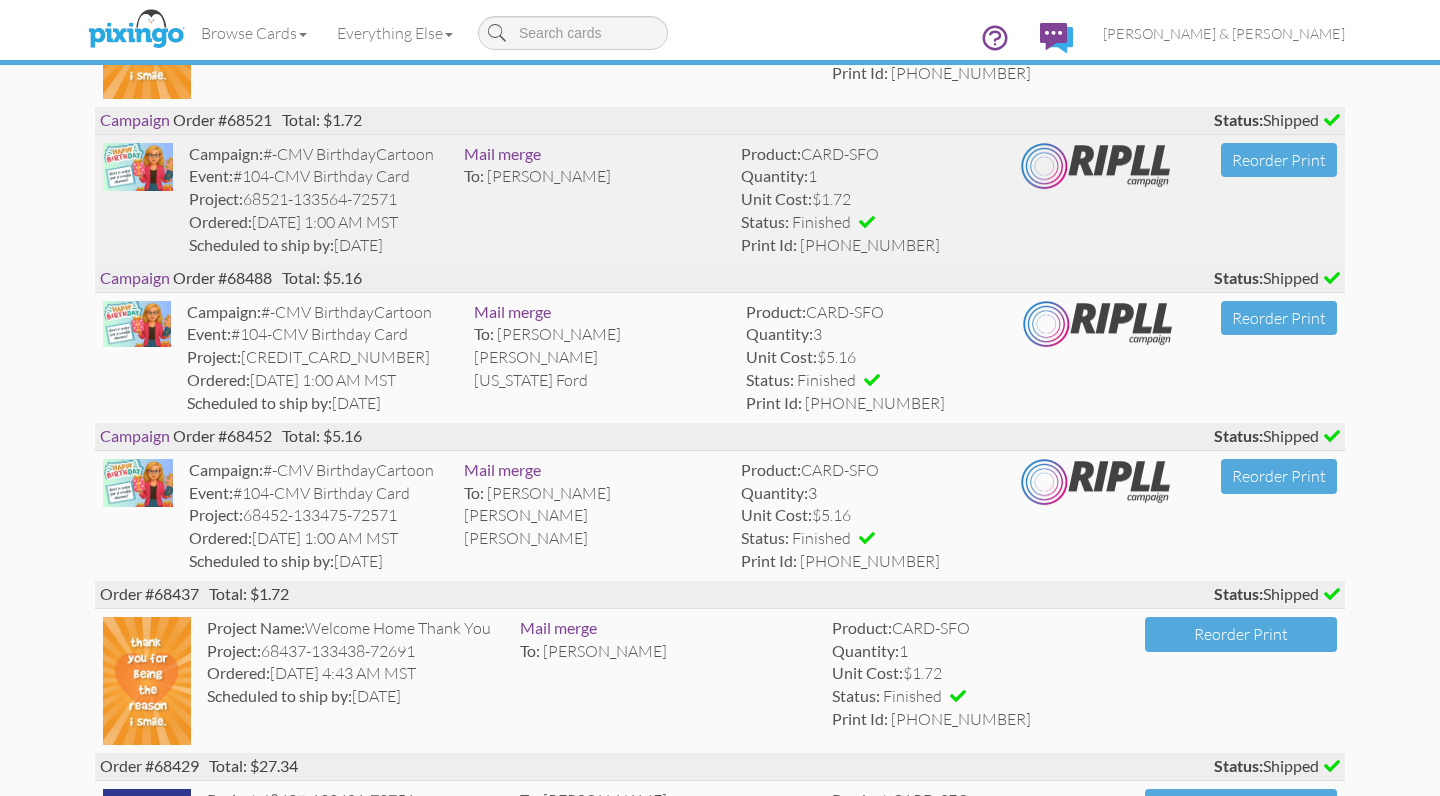 scroll, scrollTop: 1172, scrollLeft: 0, axis: vertical 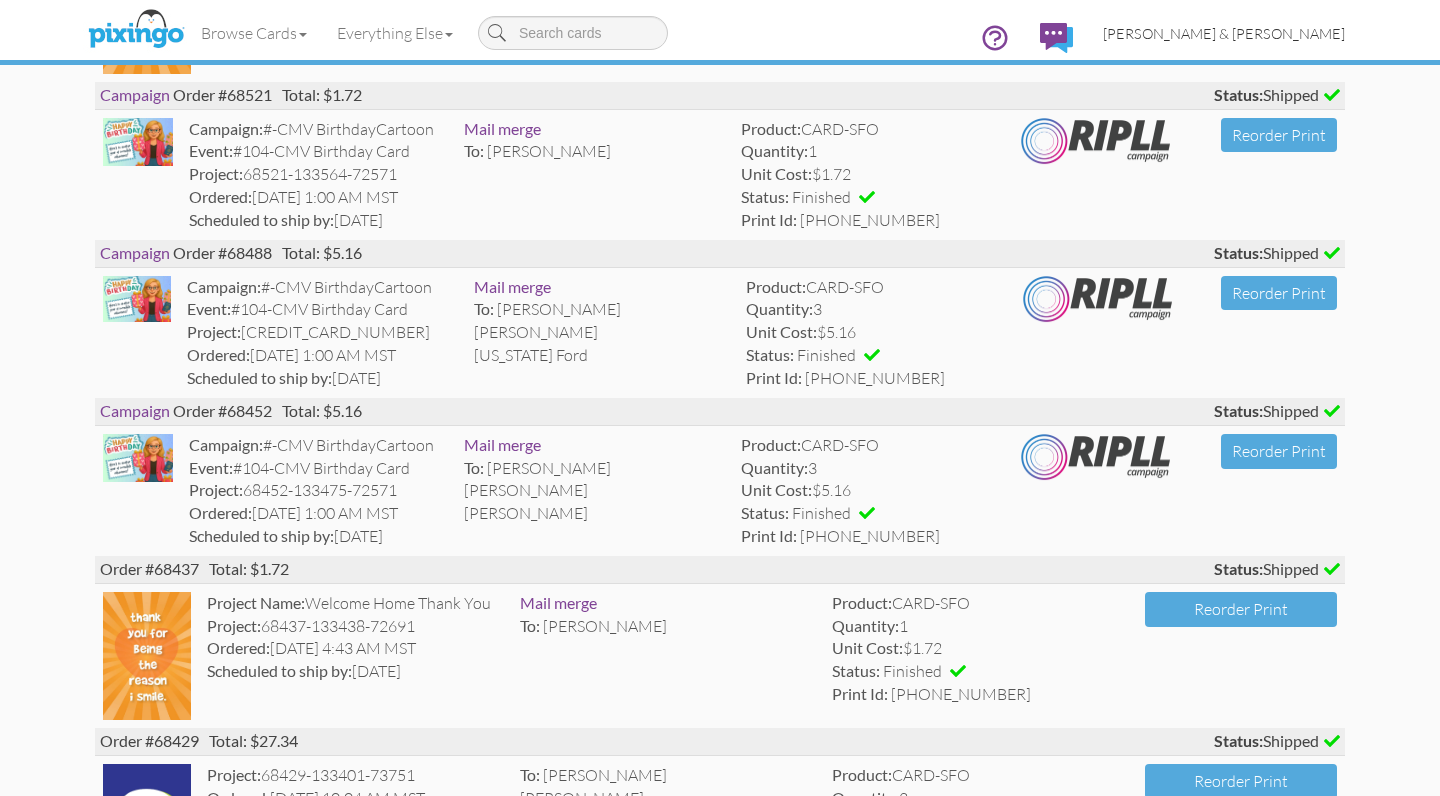 click on "[PERSON_NAME] & [PERSON_NAME]" at bounding box center (1224, 33) 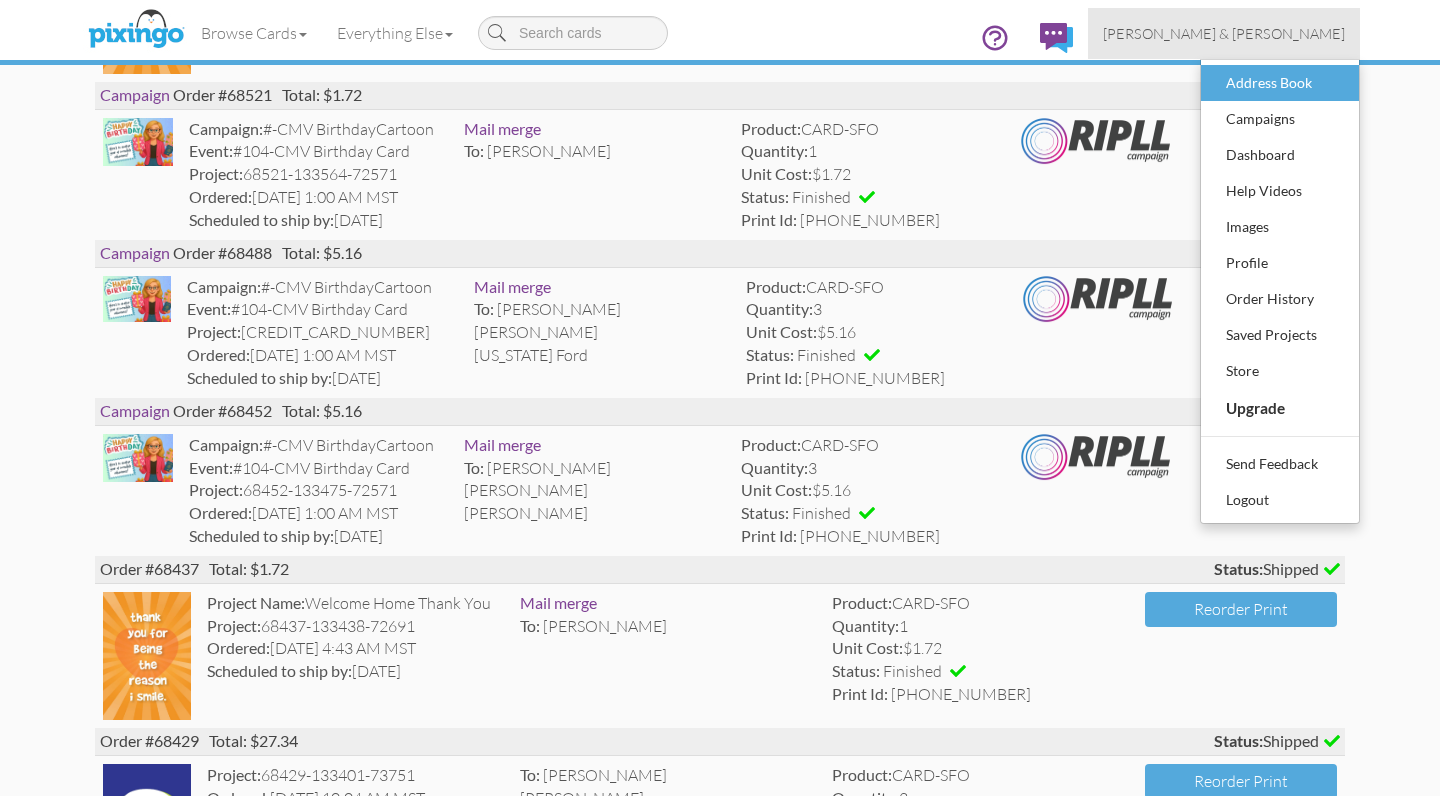 click on "Address Book" at bounding box center [1280, 83] 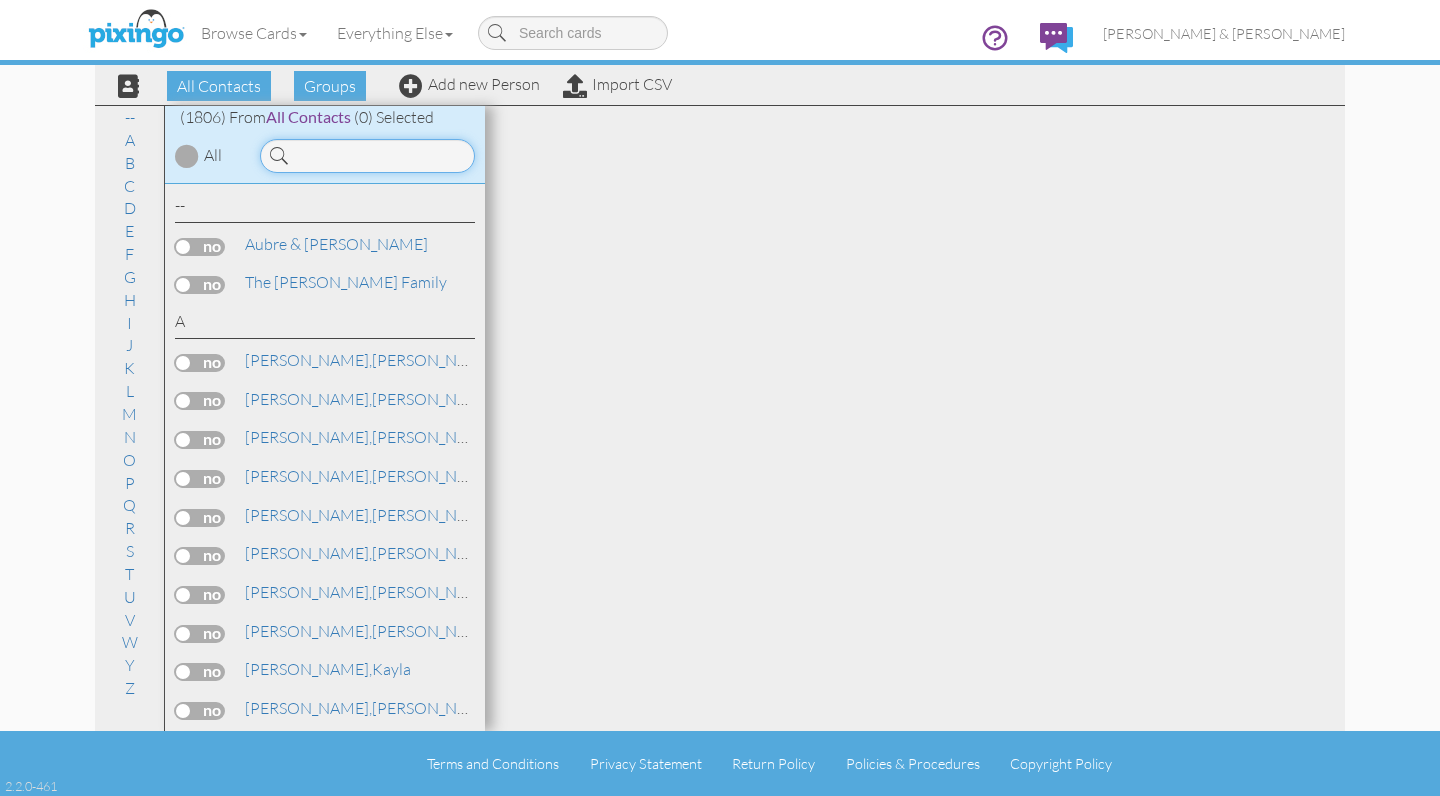 click at bounding box center (367, 156) 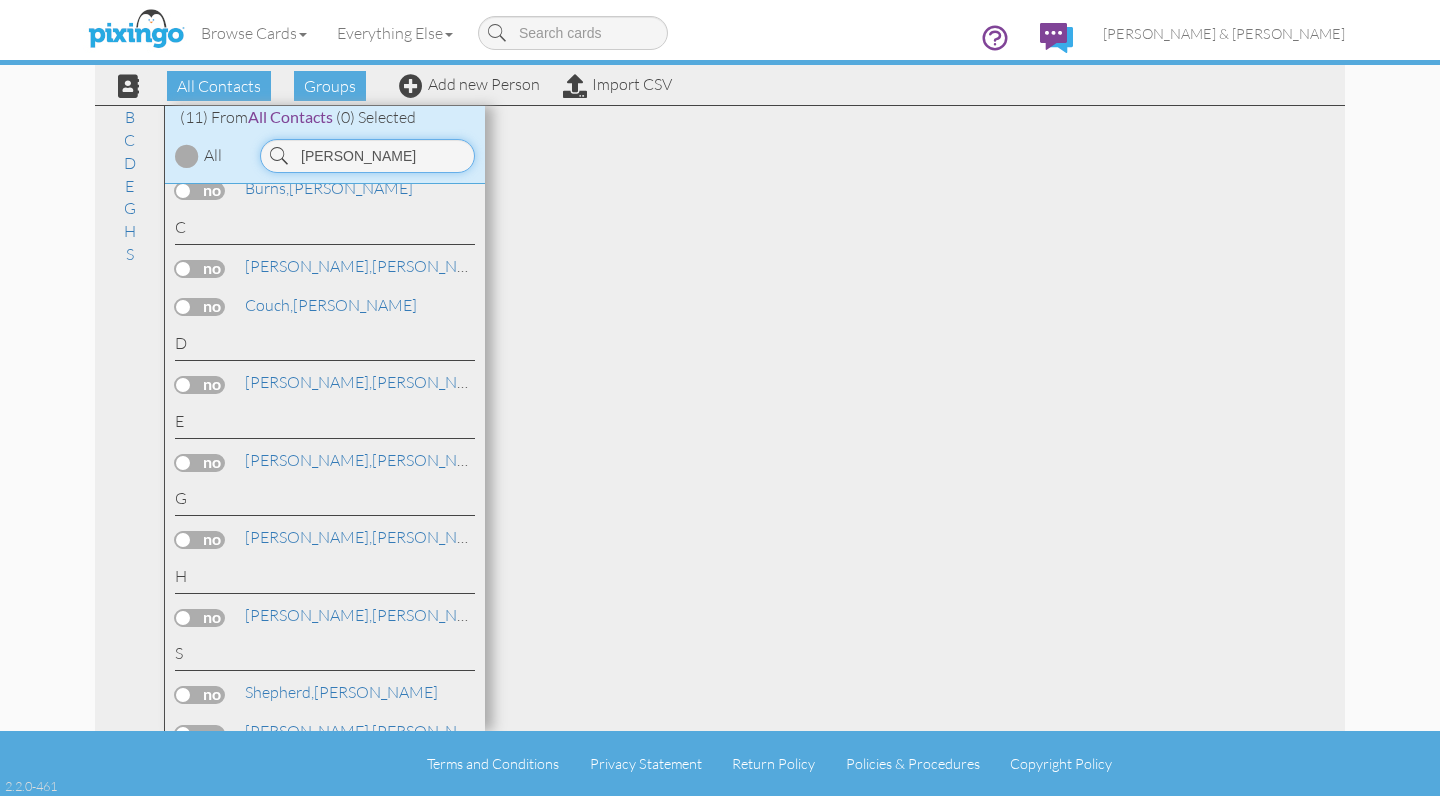 scroll, scrollTop: 97, scrollLeft: 0, axis: vertical 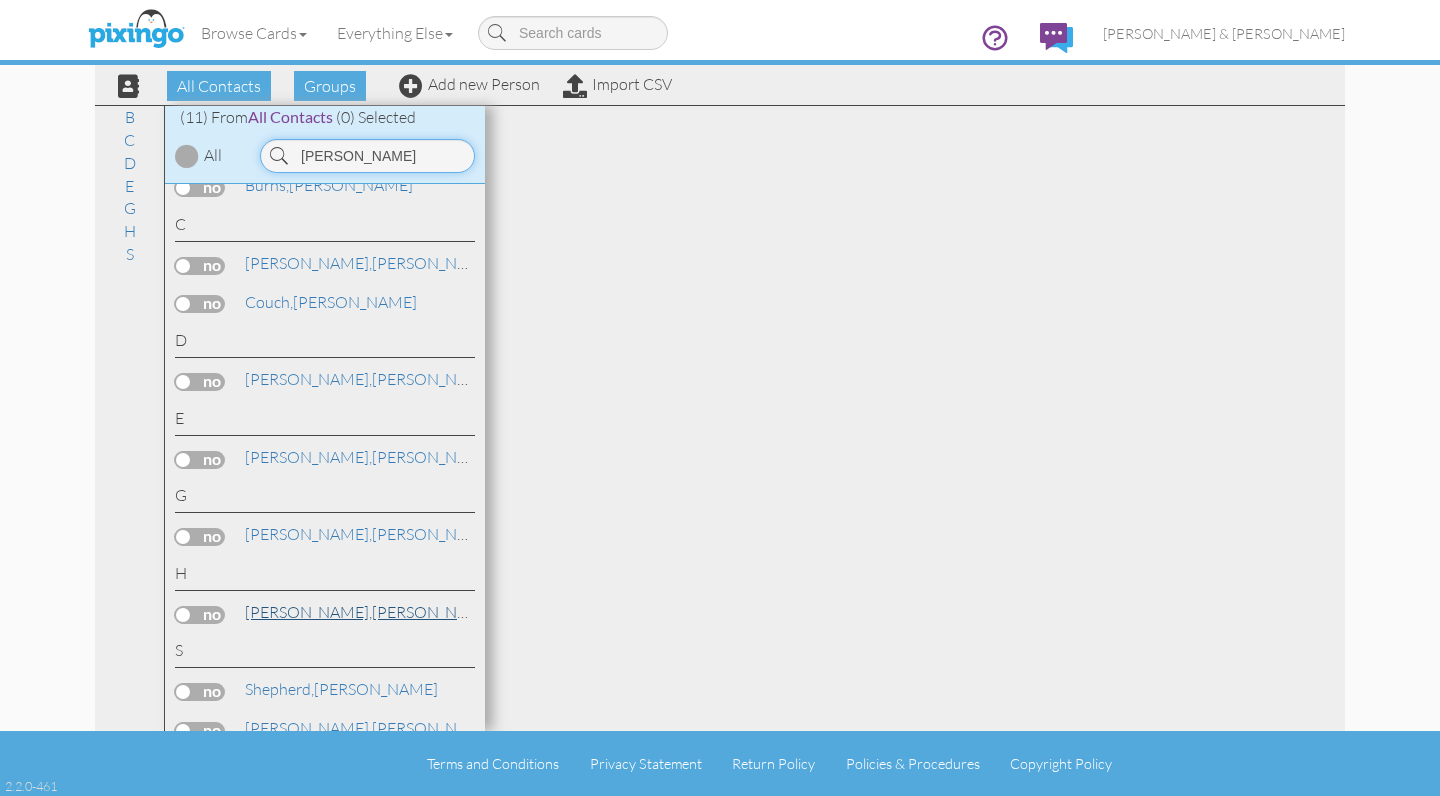 type on "[PERSON_NAME]" 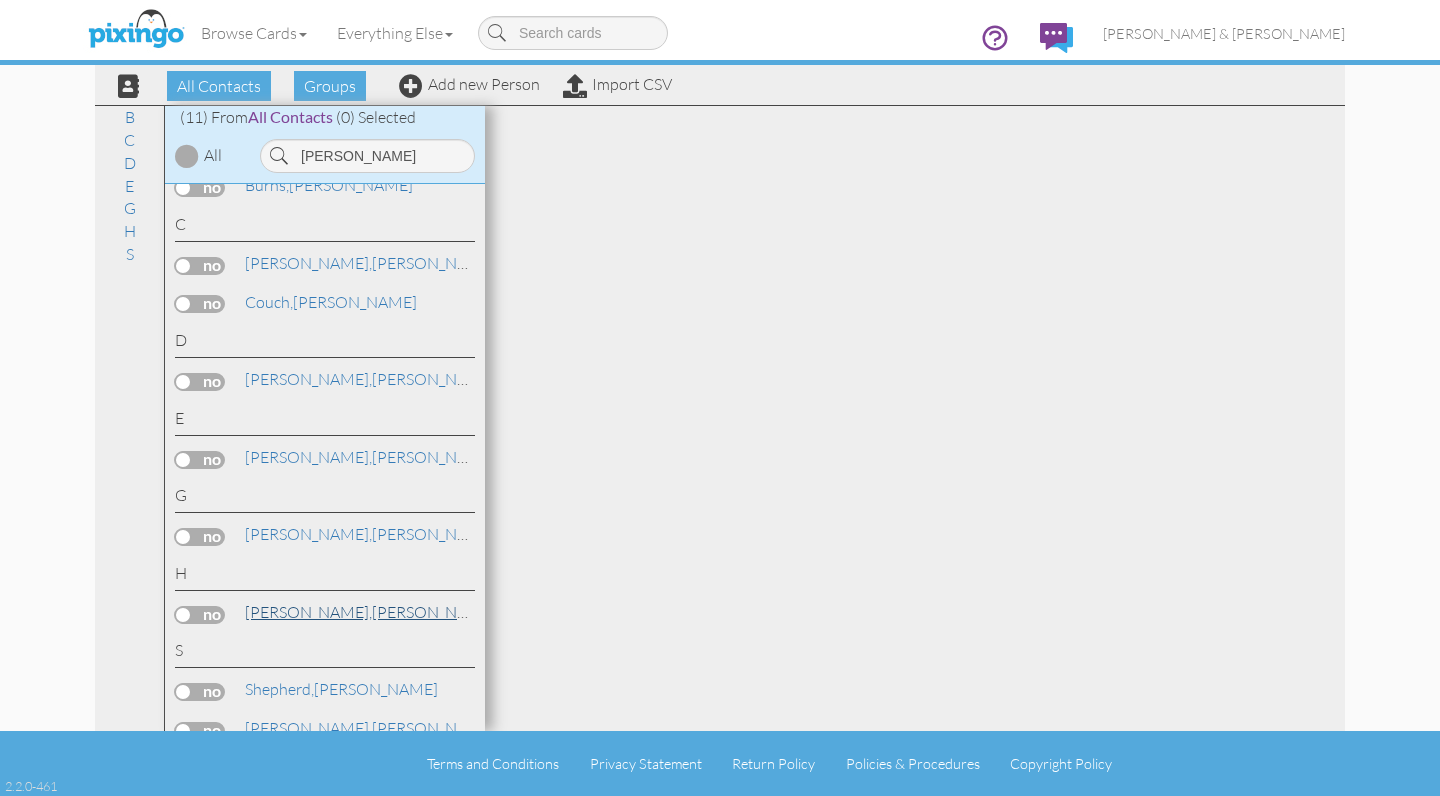 click on "[PERSON_NAME]" at bounding box center [370, 612] 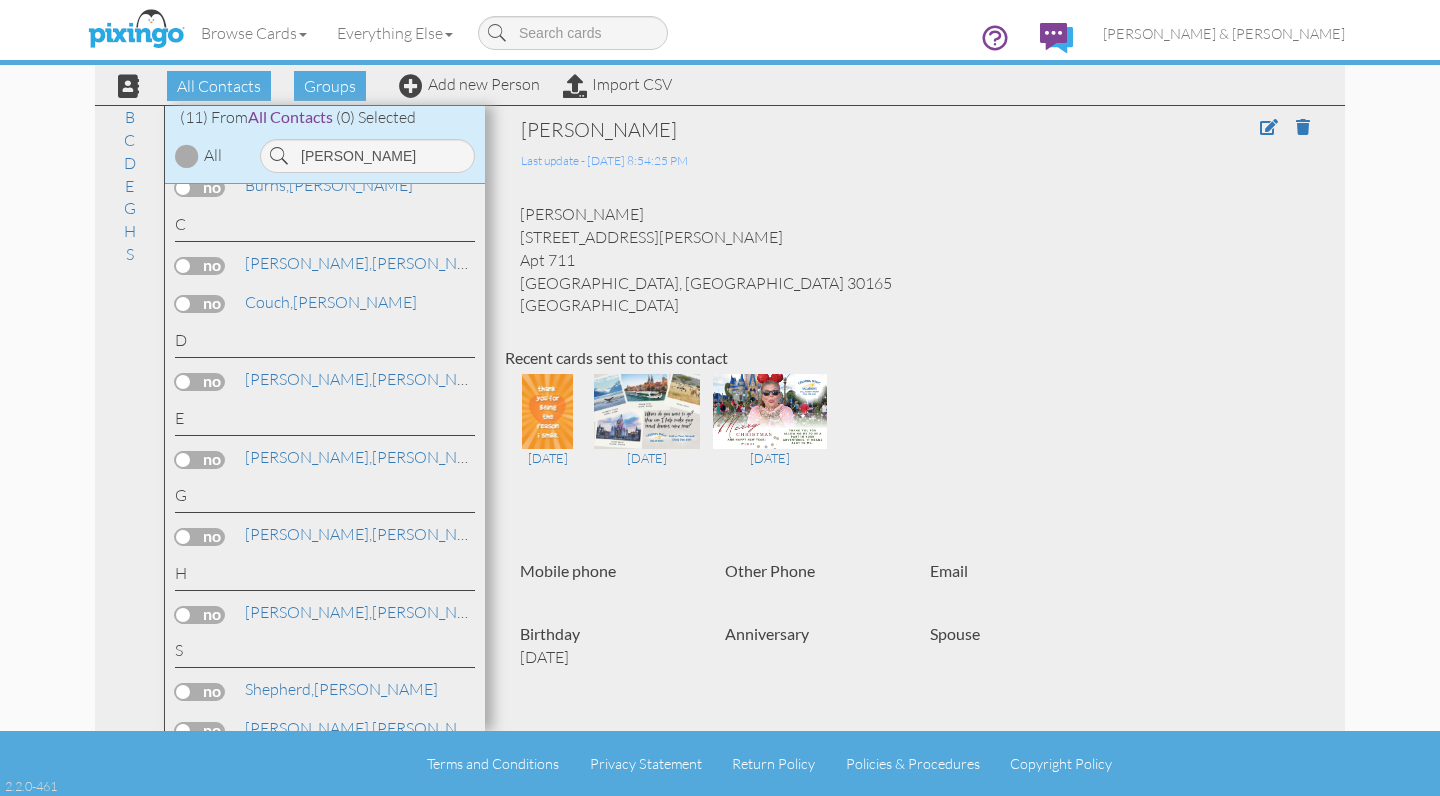 drag, startPoint x: 577, startPoint y: 260, endPoint x: 521, endPoint y: 259, distance: 56.008926 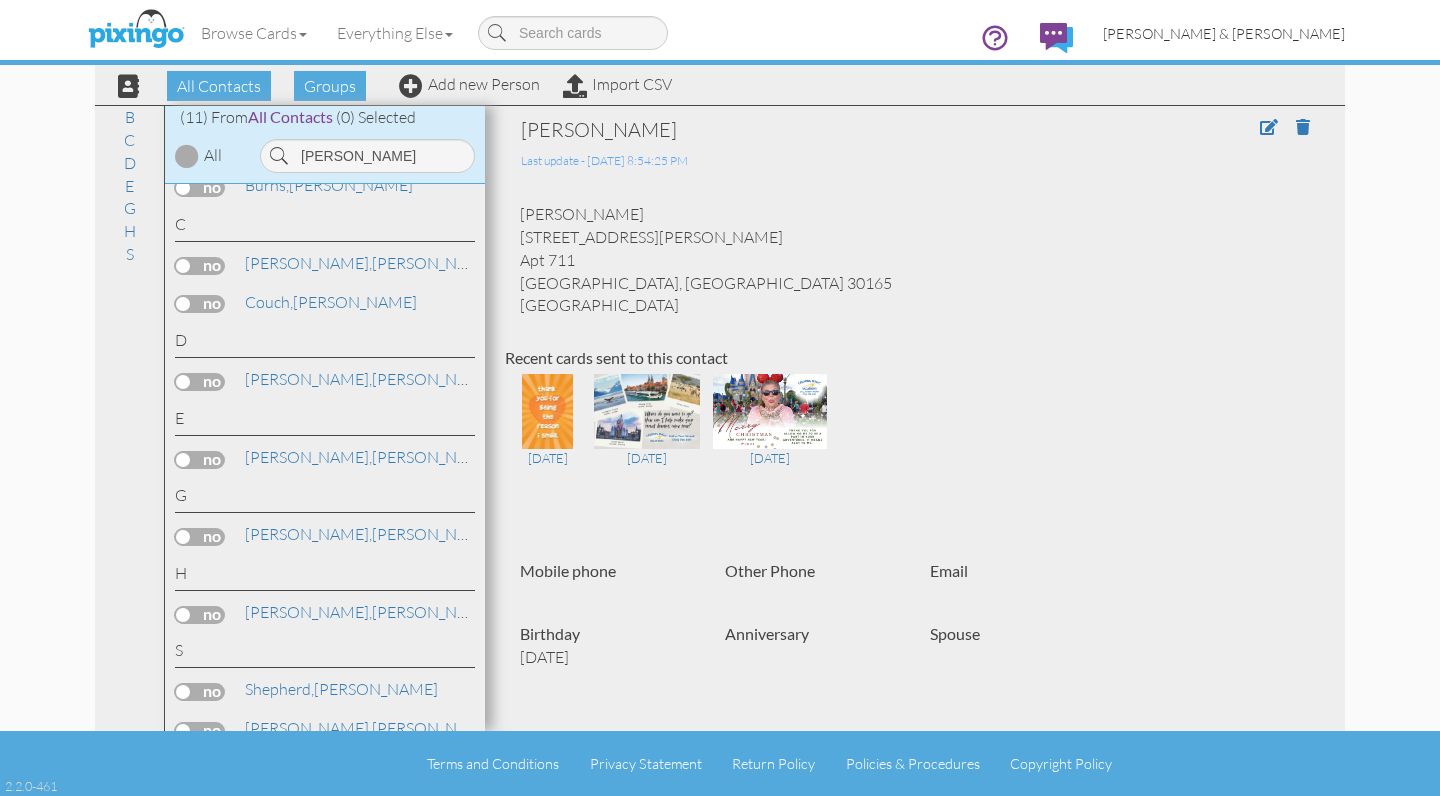 click on "[PERSON_NAME] & [PERSON_NAME]" at bounding box center [1224, 33] 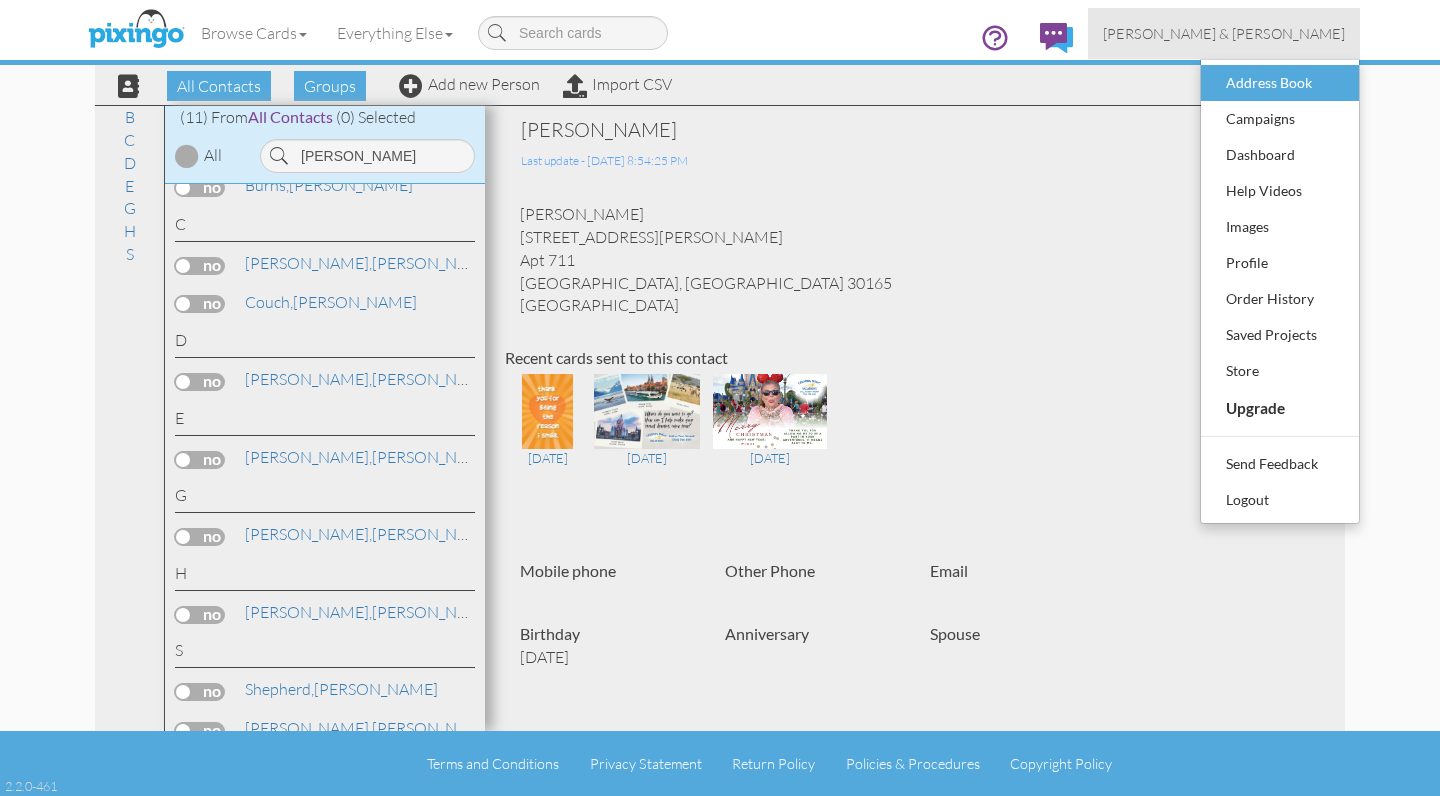 scroll, scrollTop: 1, scrollLeft: 0, axis: vertical 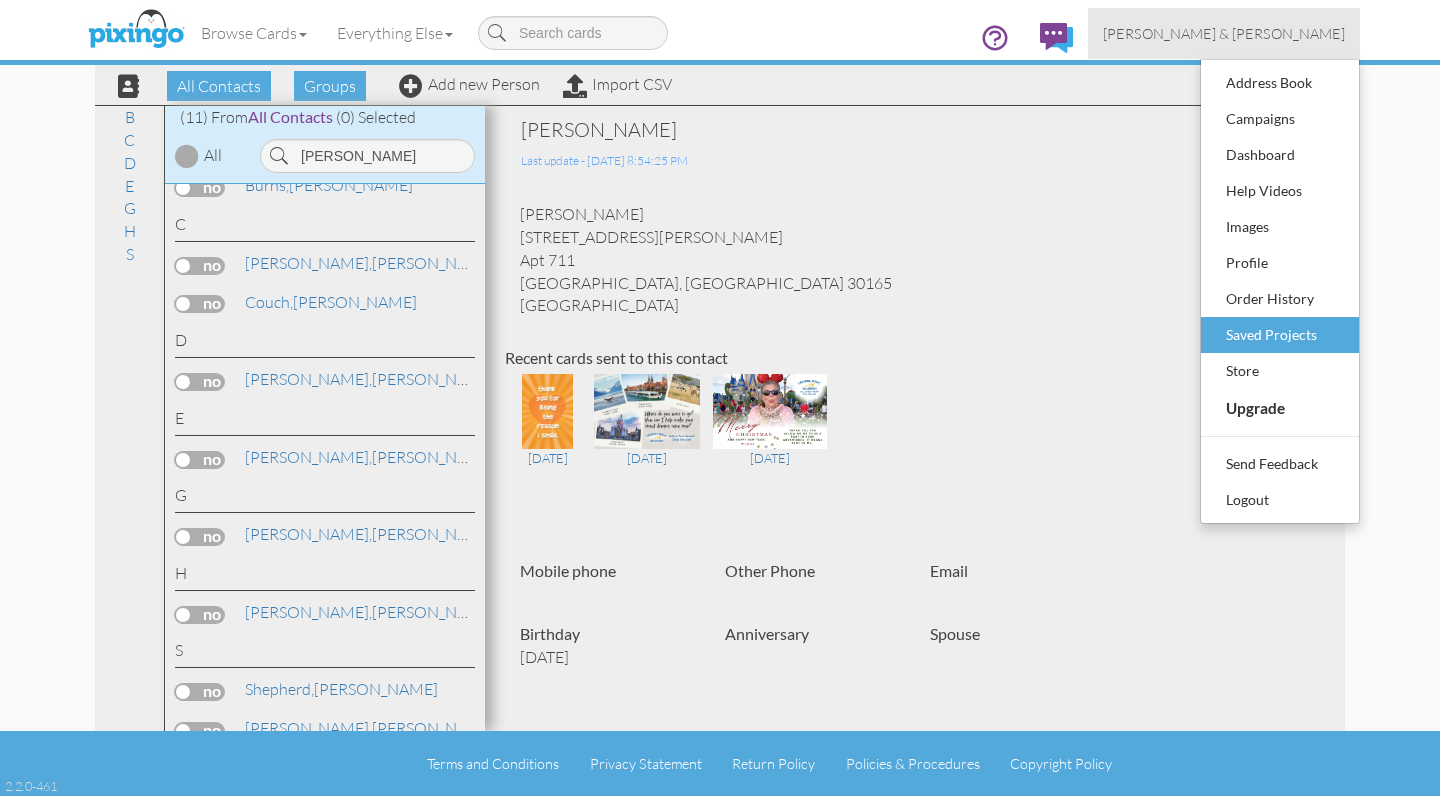 click on "Saved Projects" at bounding box center [1280, 335] 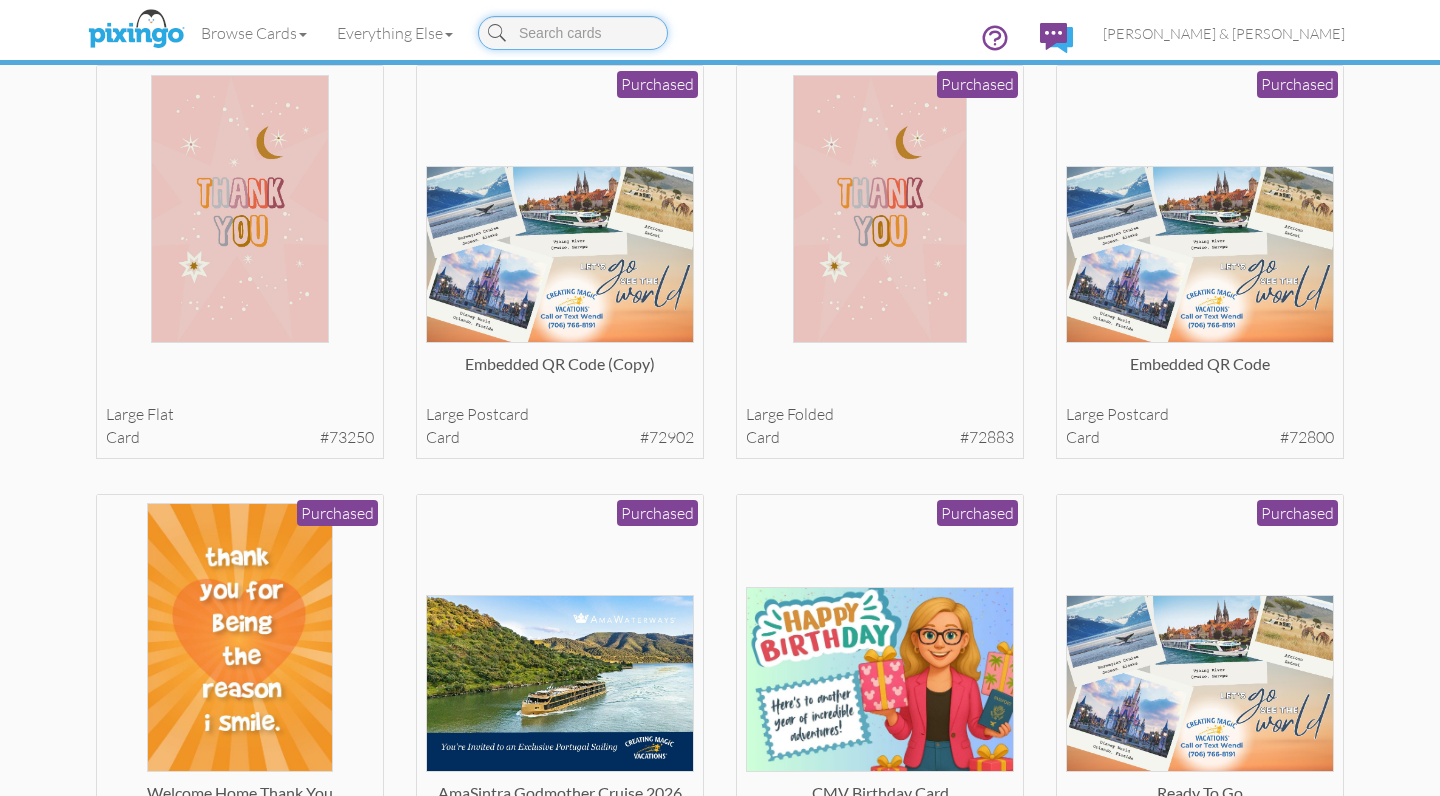 scroll, scrollTop: 1503, scrollLeft: 0, axis: vertical 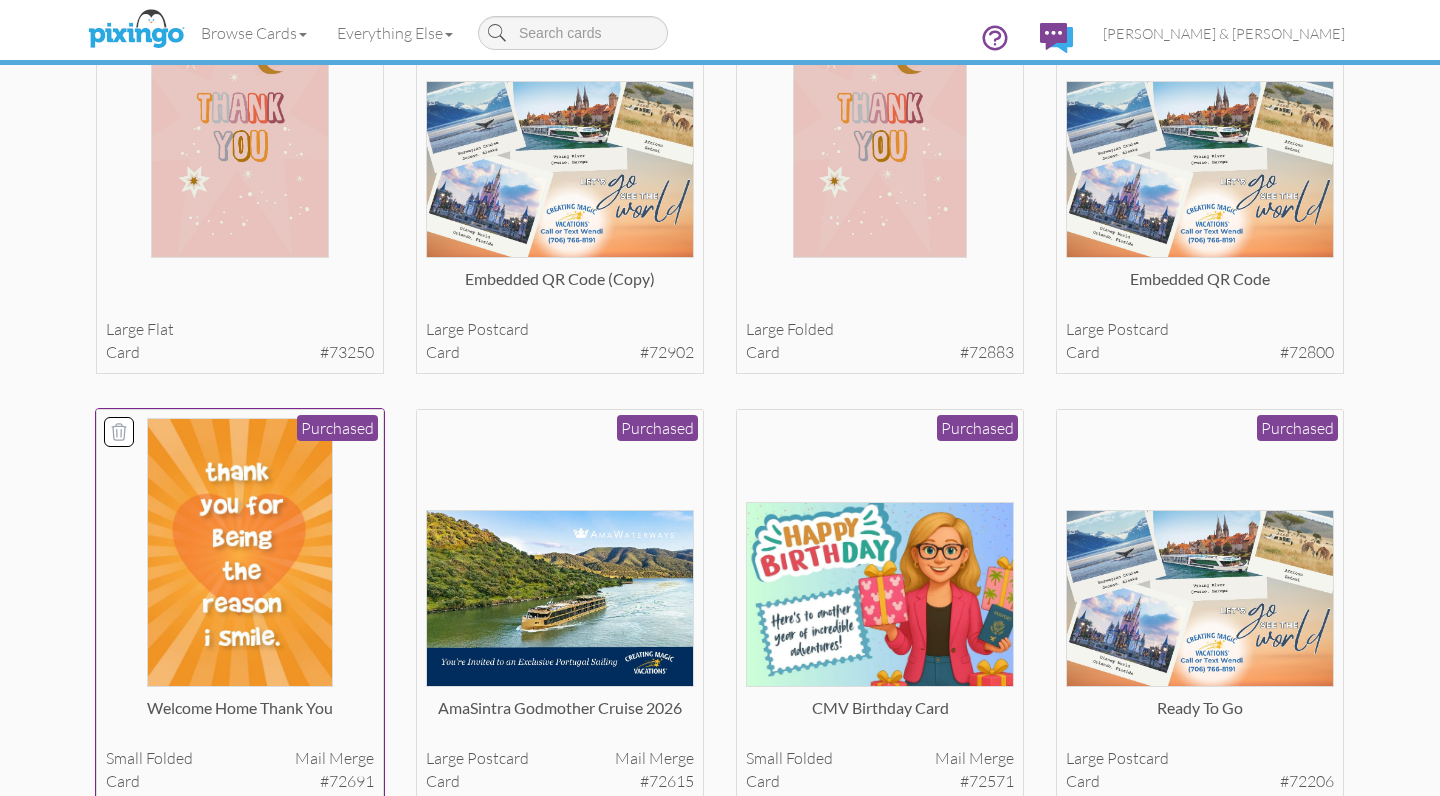 click at bounding box center (239, 552) 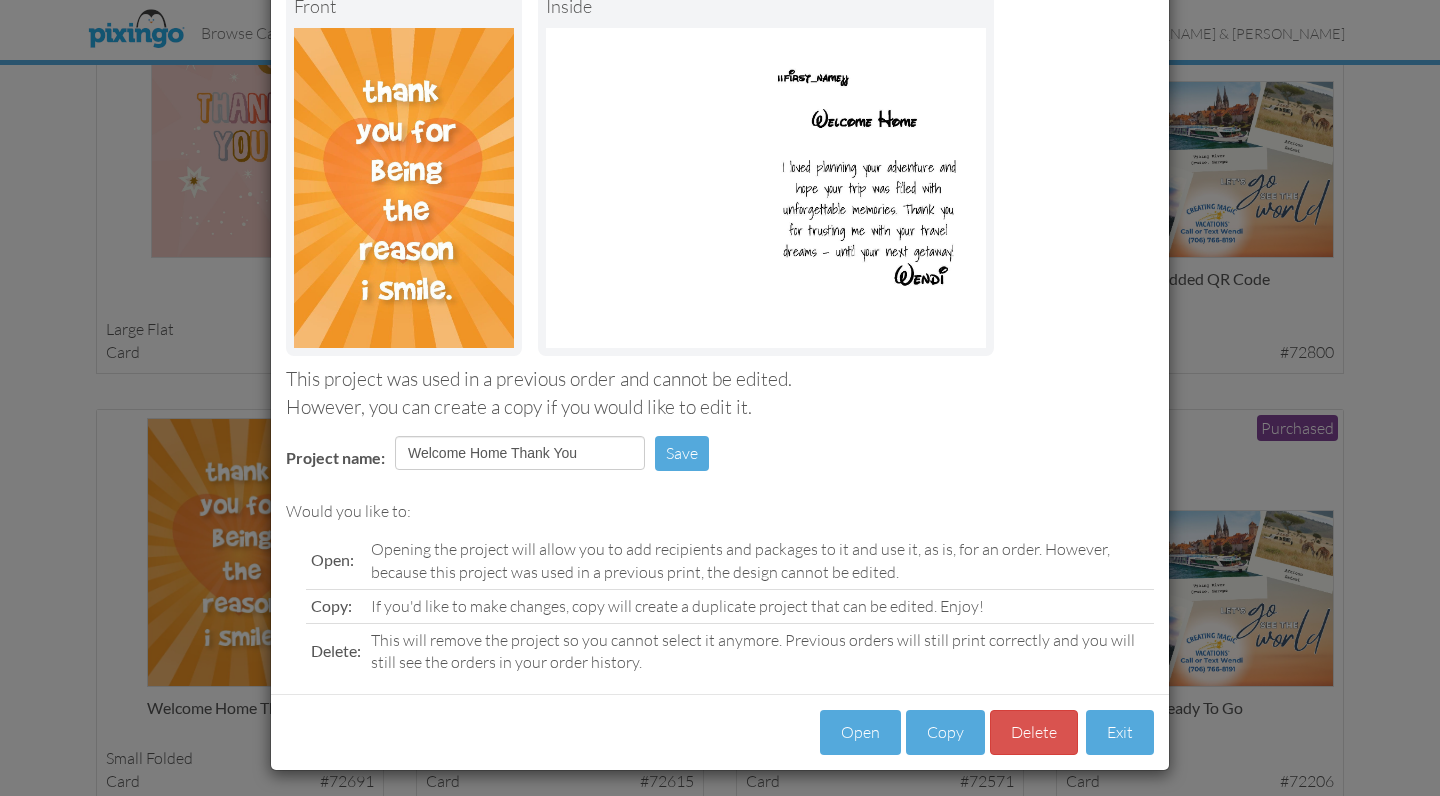scroll, scrollTop: 133, scrollLeft: 0, axis: vertical 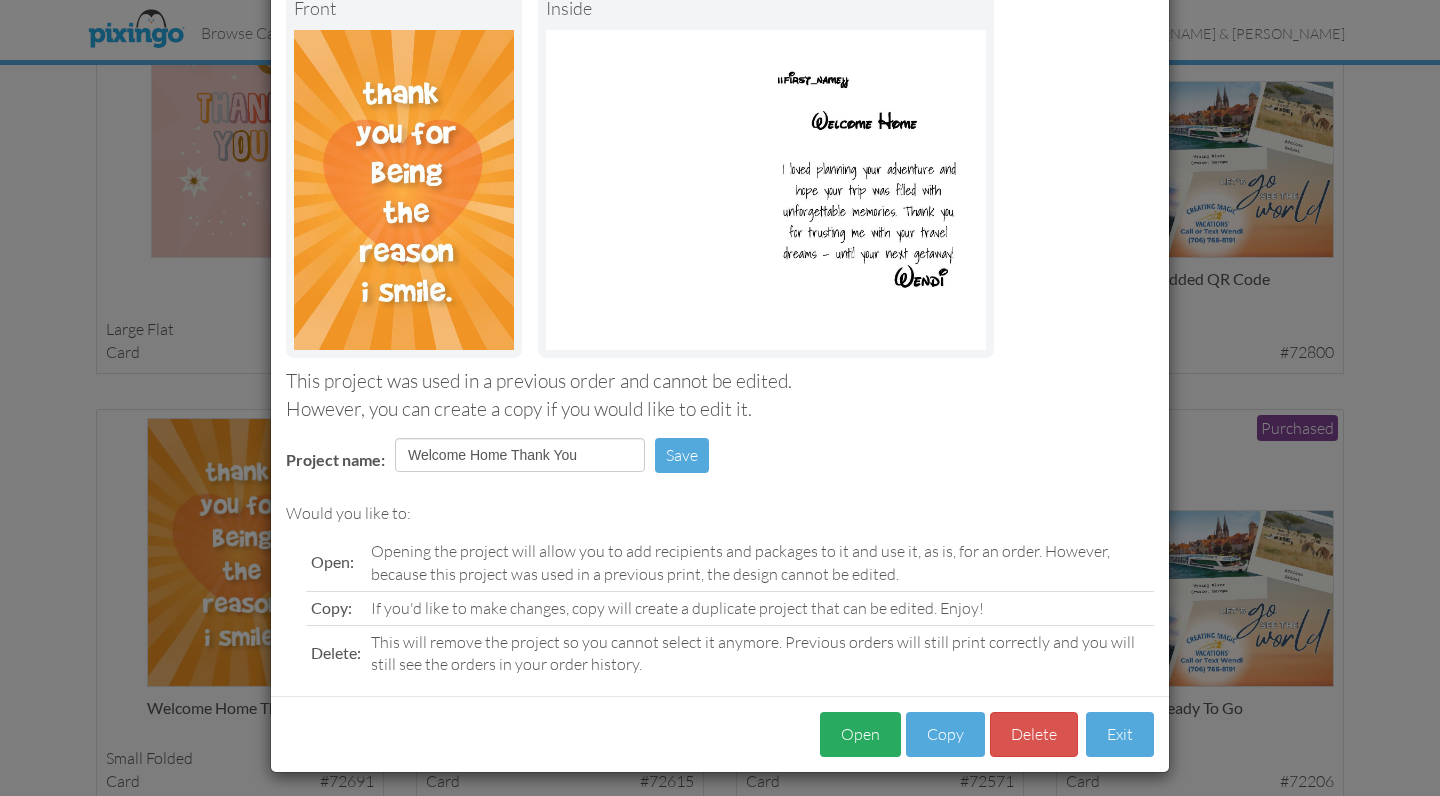 drag, startPoint x: 874, startPoint y: 731, endPoint x: 871, endPoint y: 718, distance: 13.341664 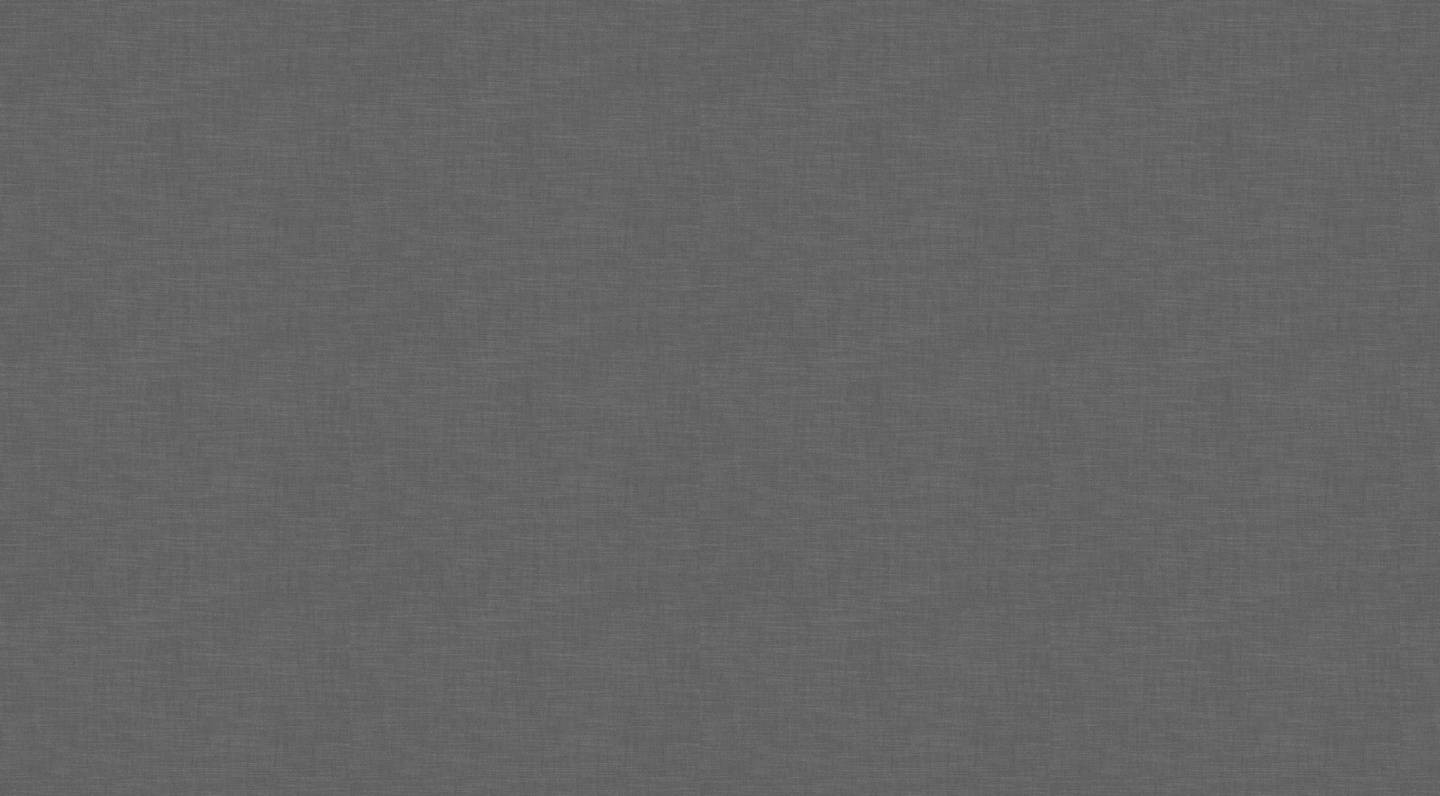 scroll, scrollTop: 0, scrollLeft: 0, axis: both 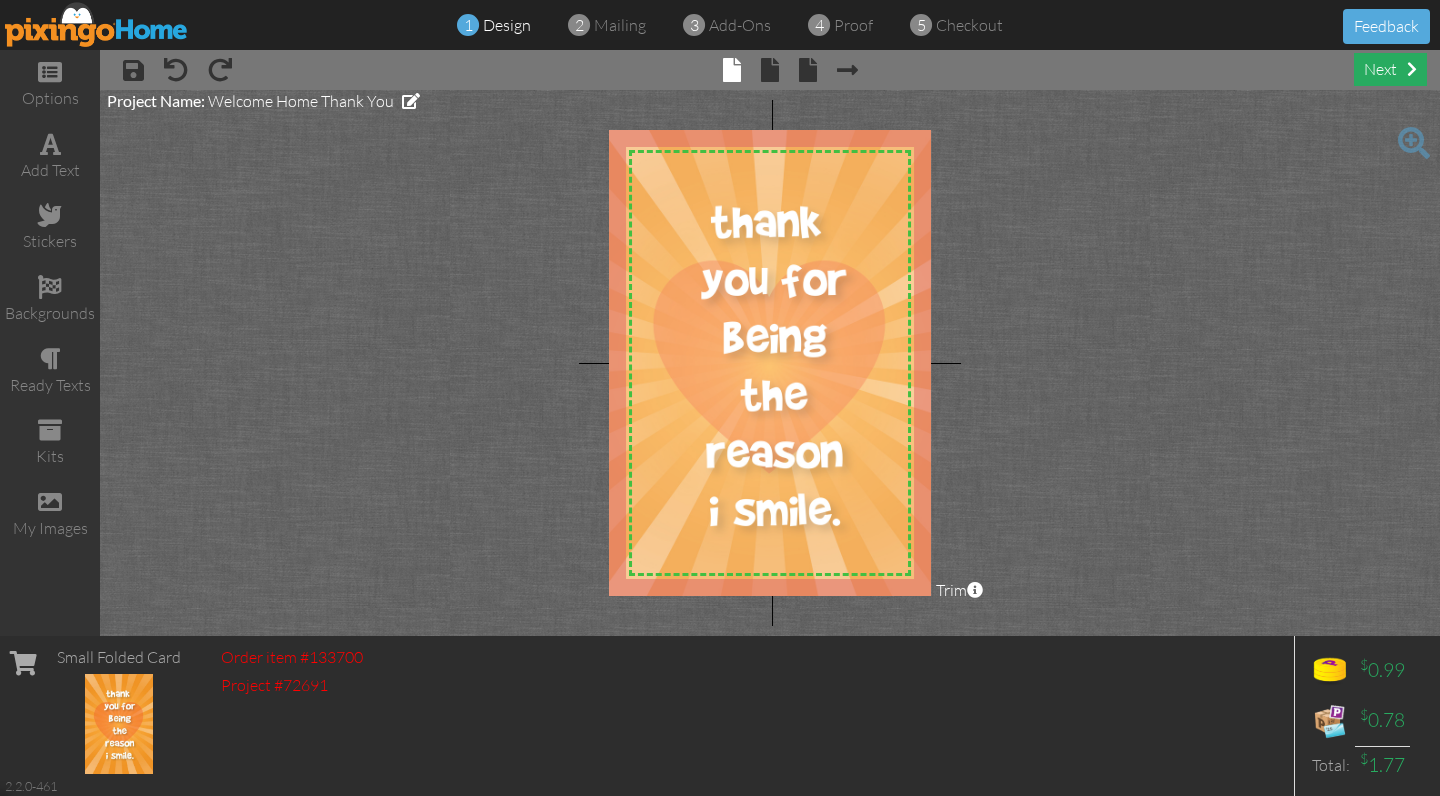 click on "next" at bounding box center (1390, 69) 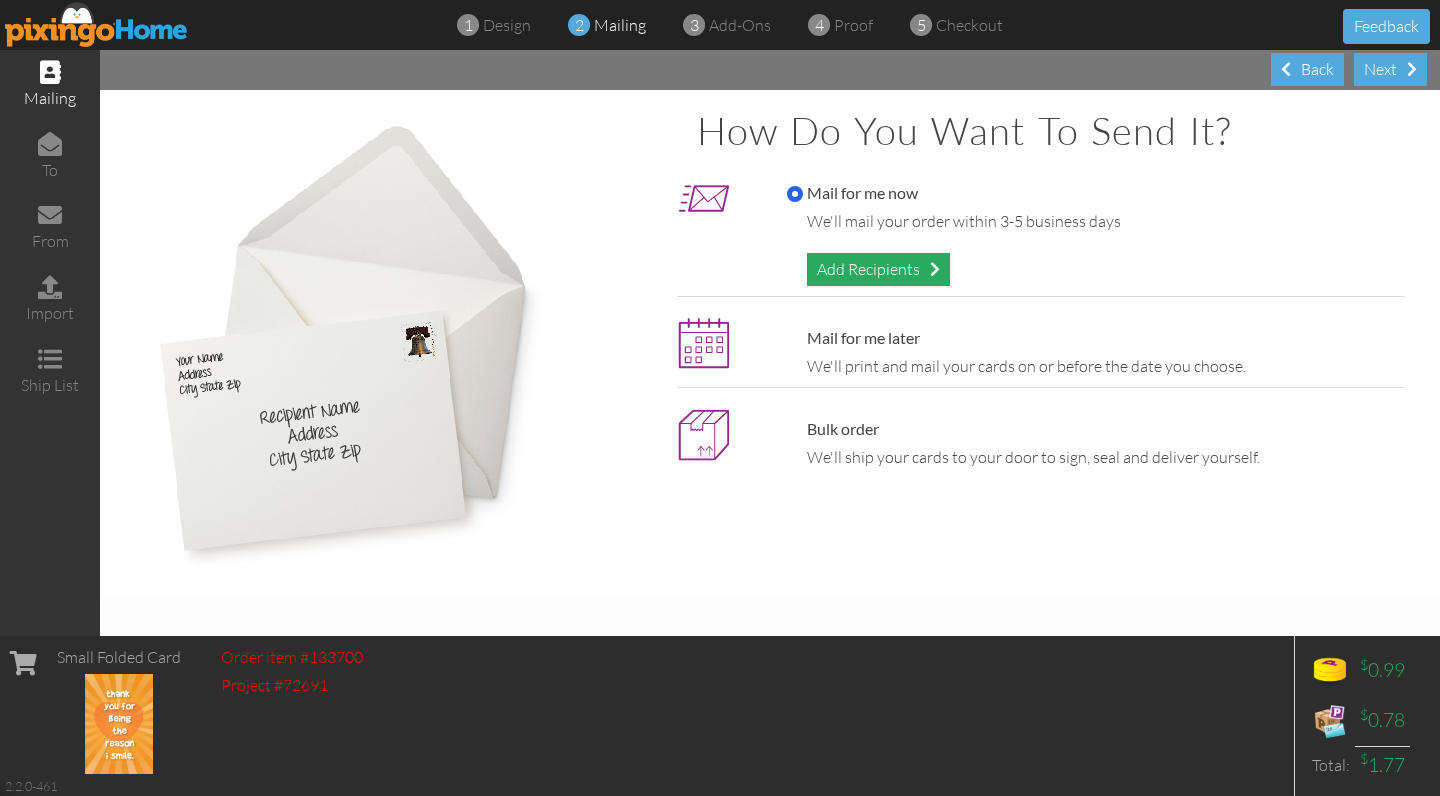 click on "Add Recipients" at bounding box center (878, 269) 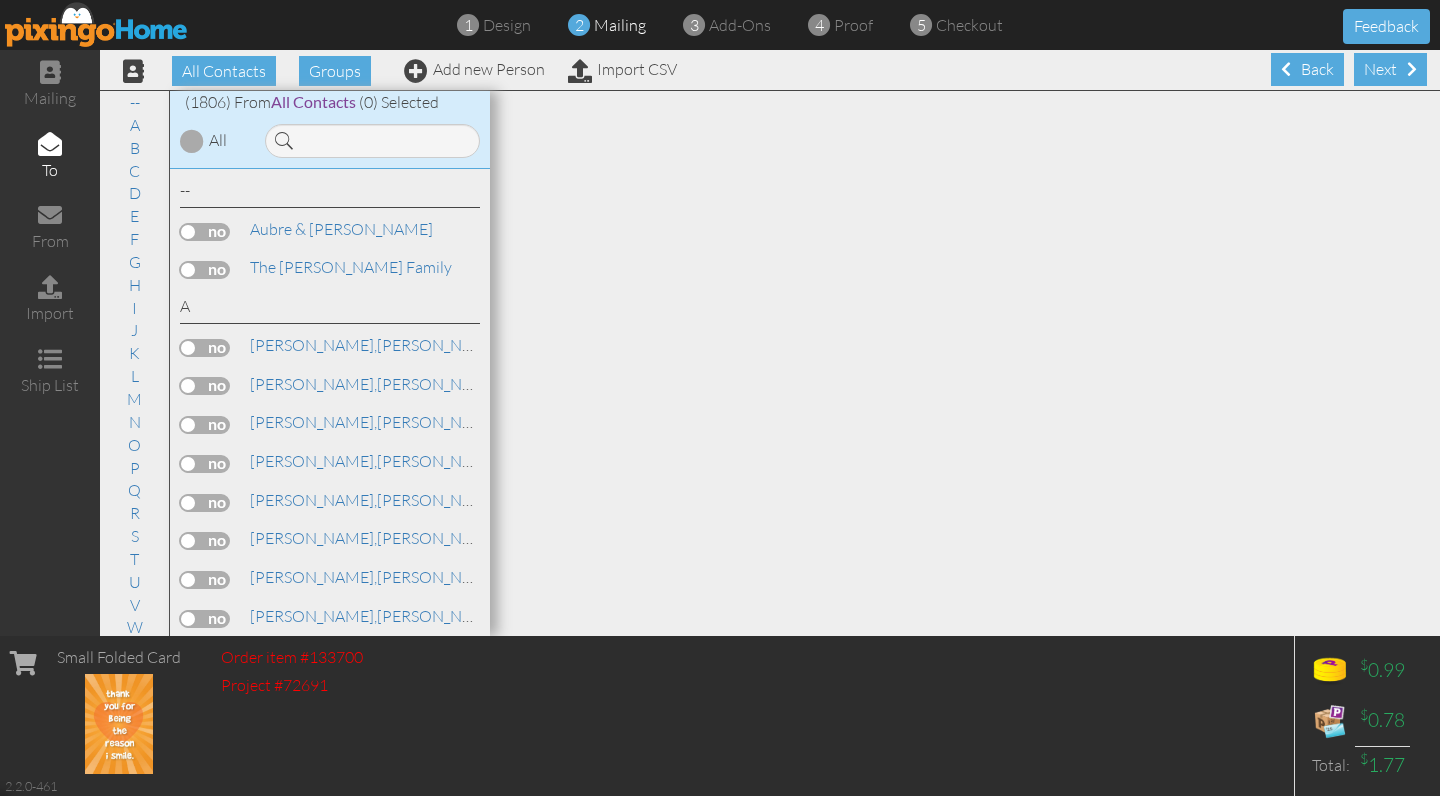 scroll, scrollTop: 0, scrollLeft: 0, axis: both 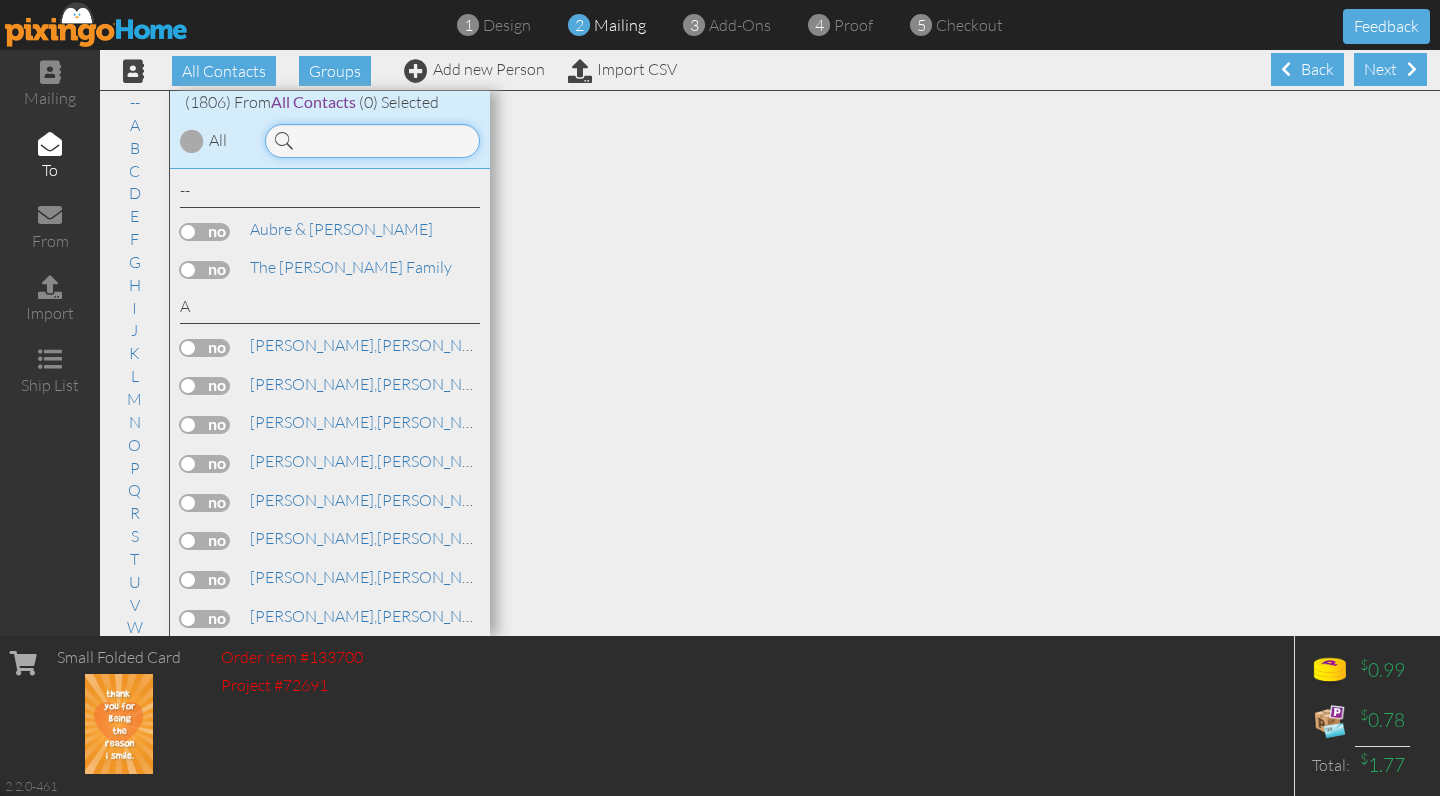 click at bounding box center (372, 141) 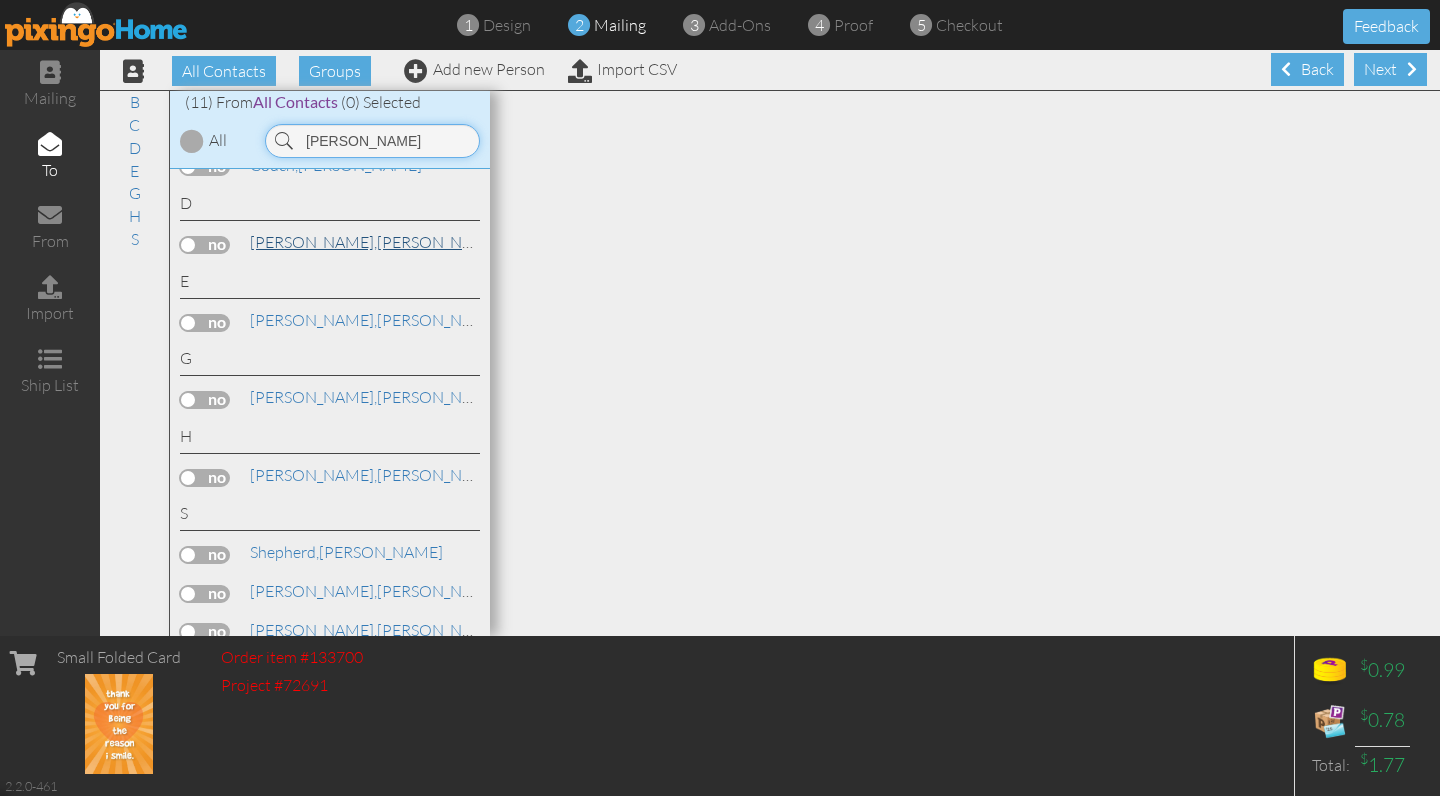scroll, scrollTop: 215, scrollLeft: 0, axis: vertical 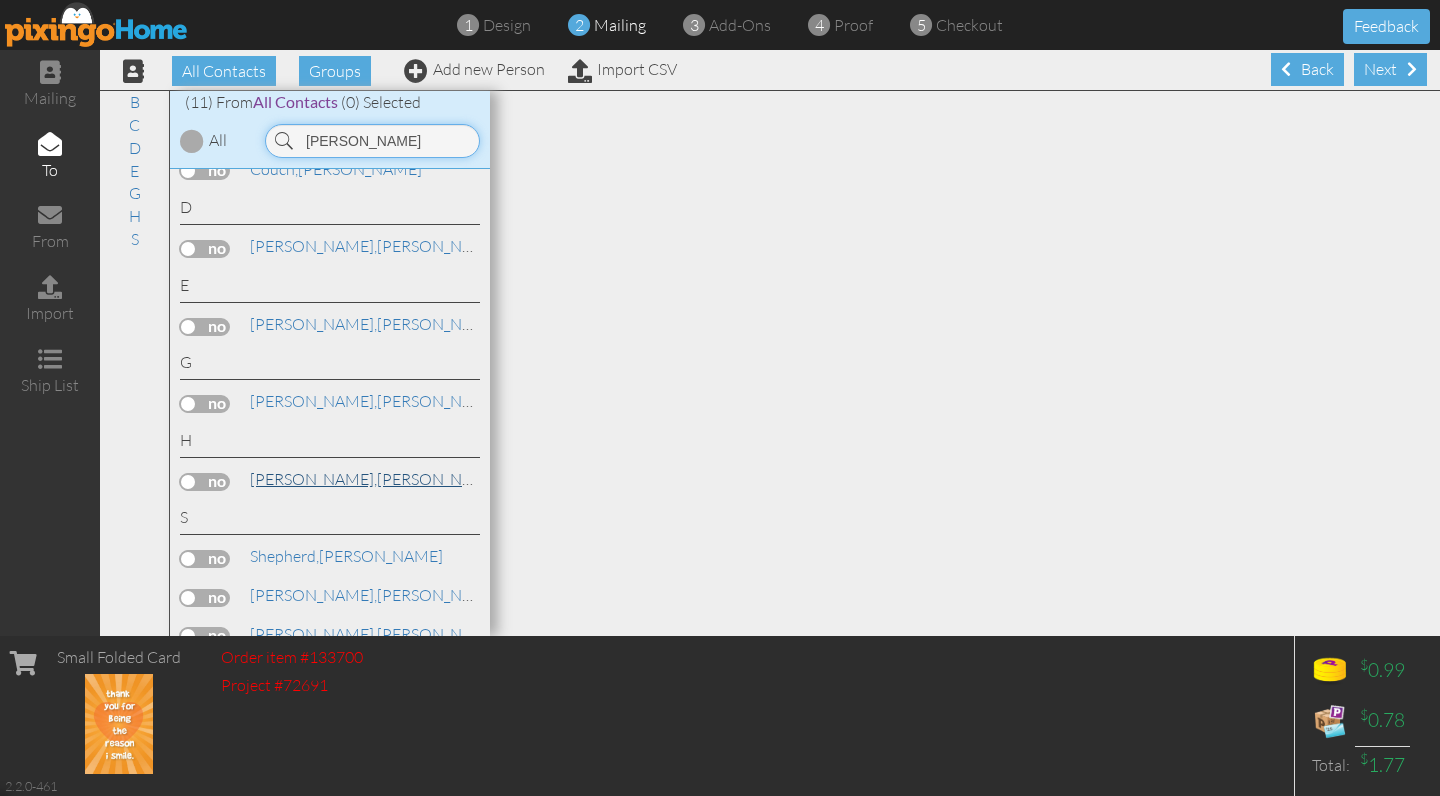 type on "[PERSON_NAME]" 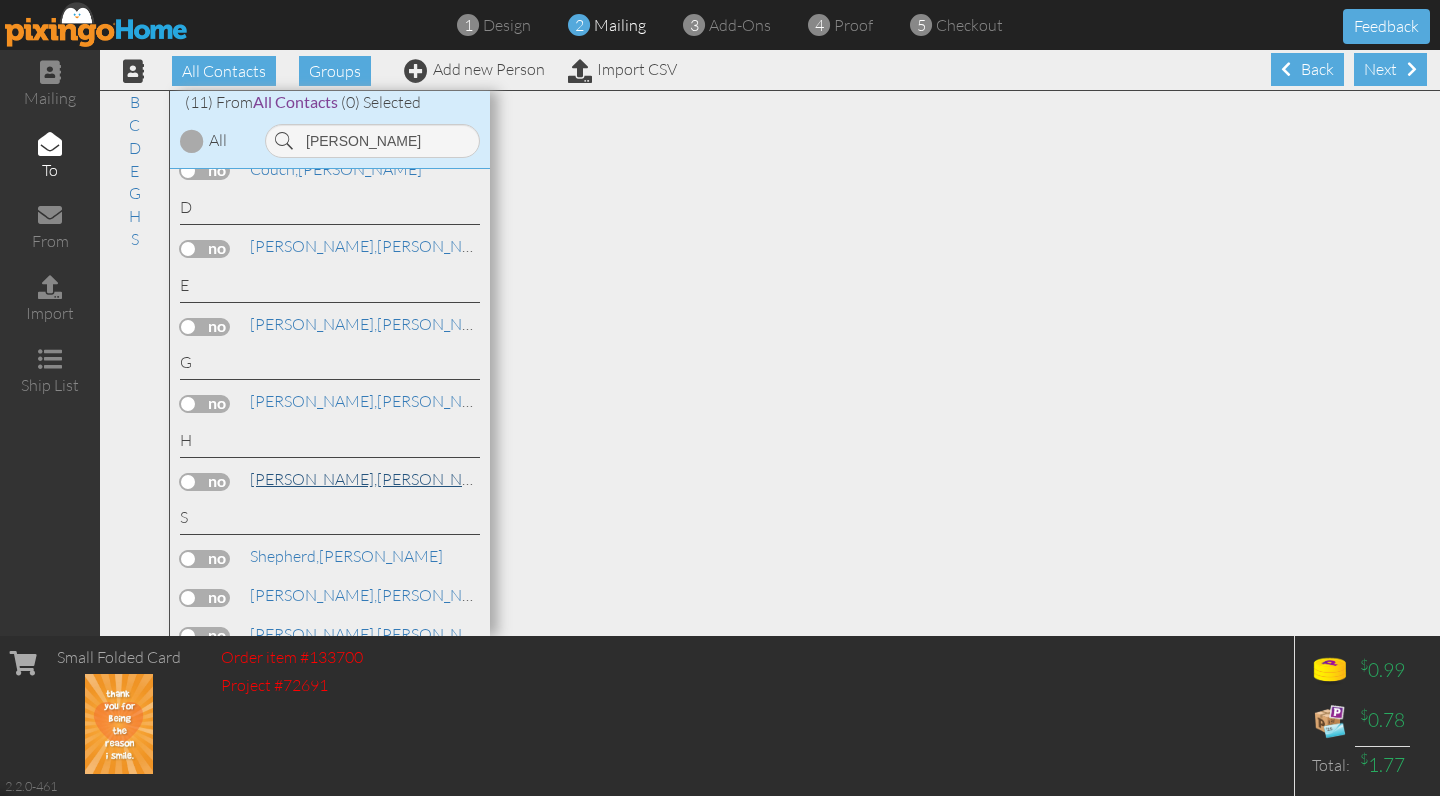 click on "[PERSON_NAME]," at bounding box center [313, 479] 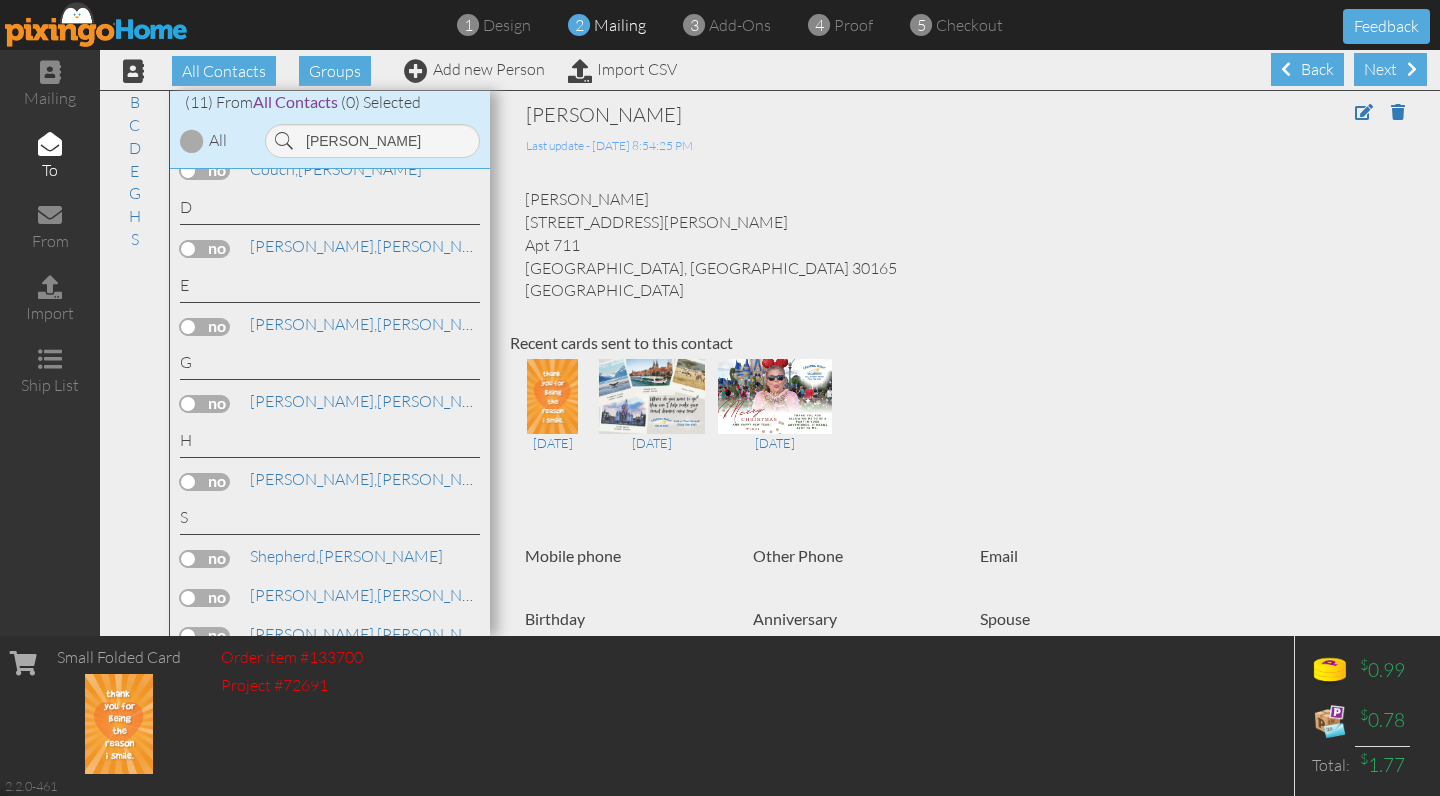 click at bounding box center (205, 482) 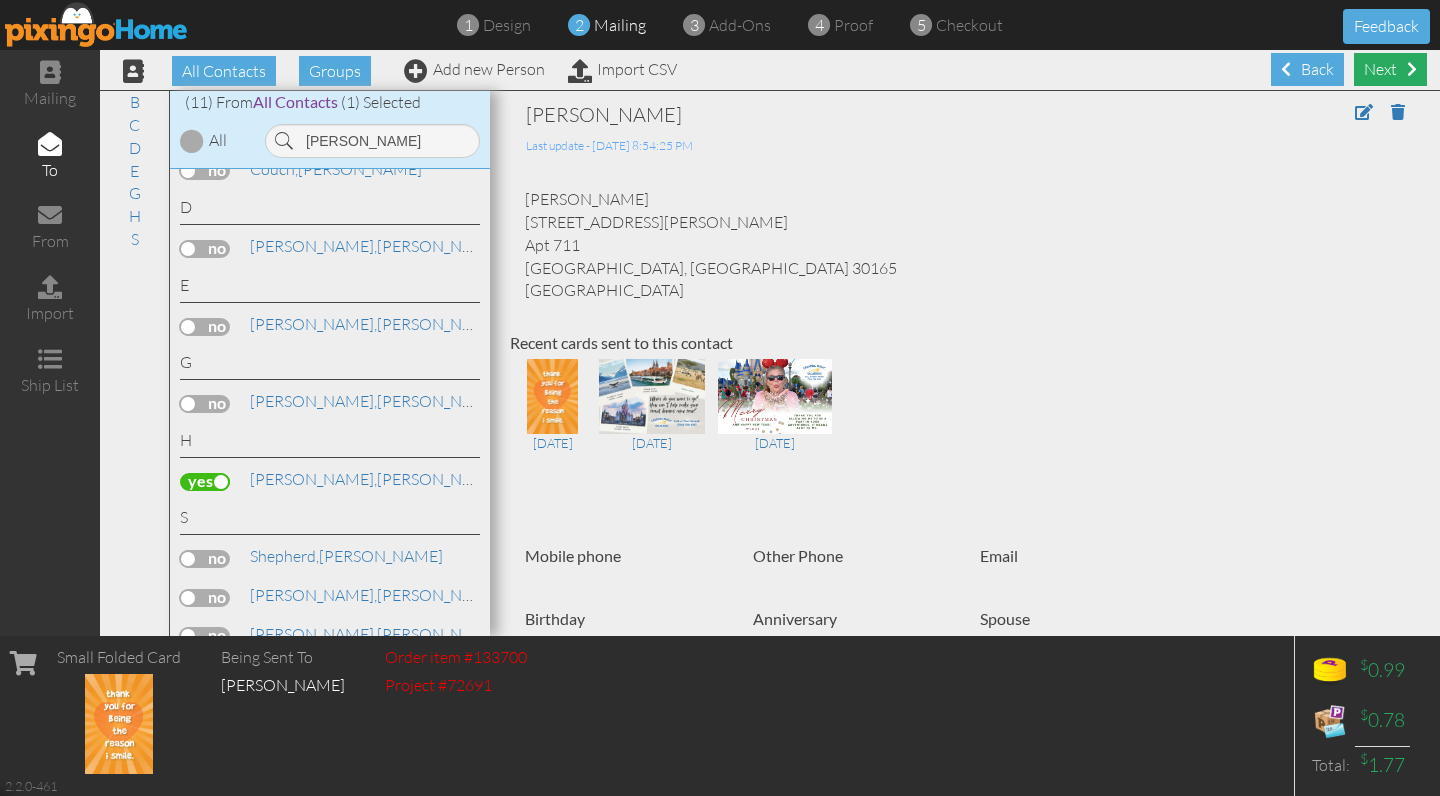 click on "Next" at bounding box center [1390, 69] 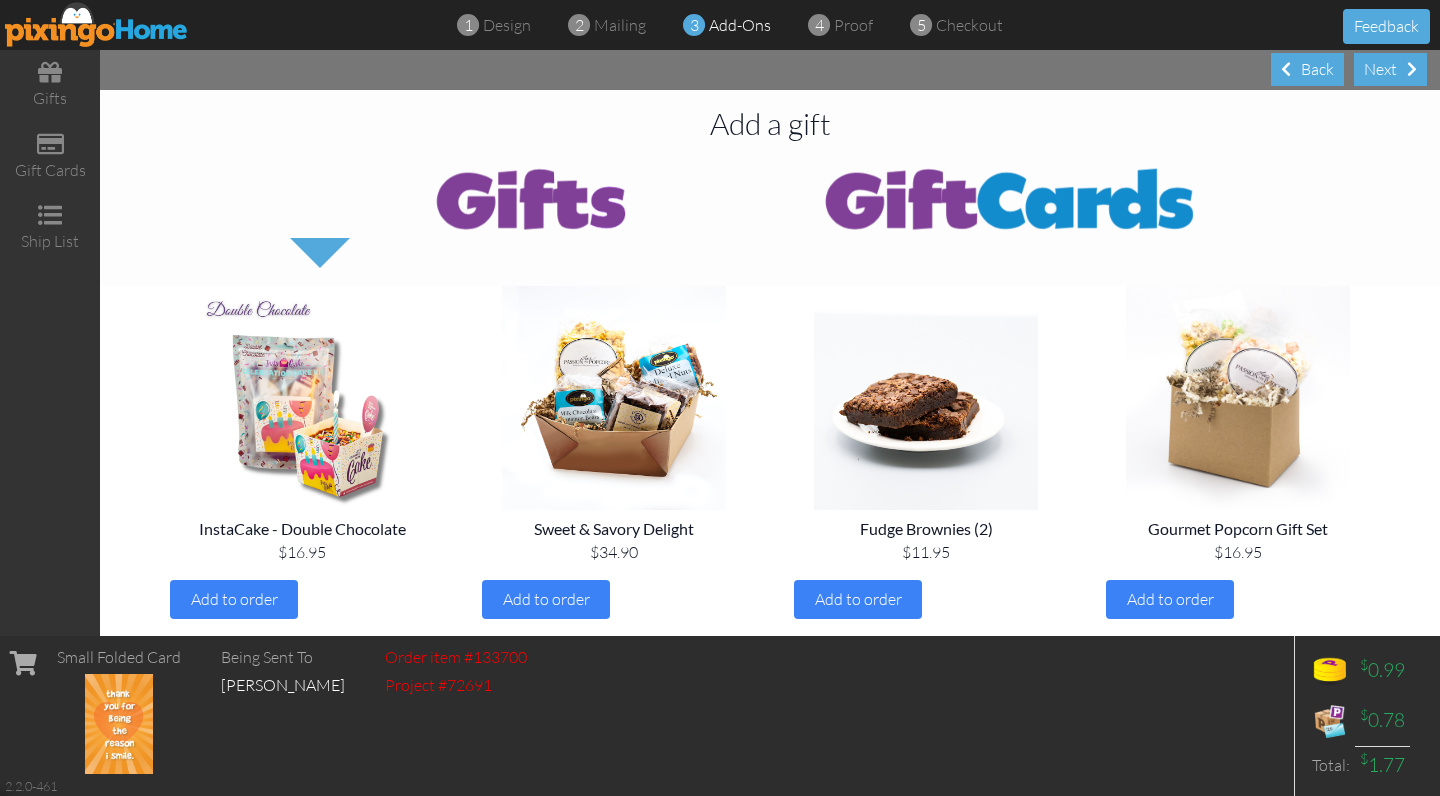scroll, scrollTop: 1, scrollLeft: 0, axis: vertical 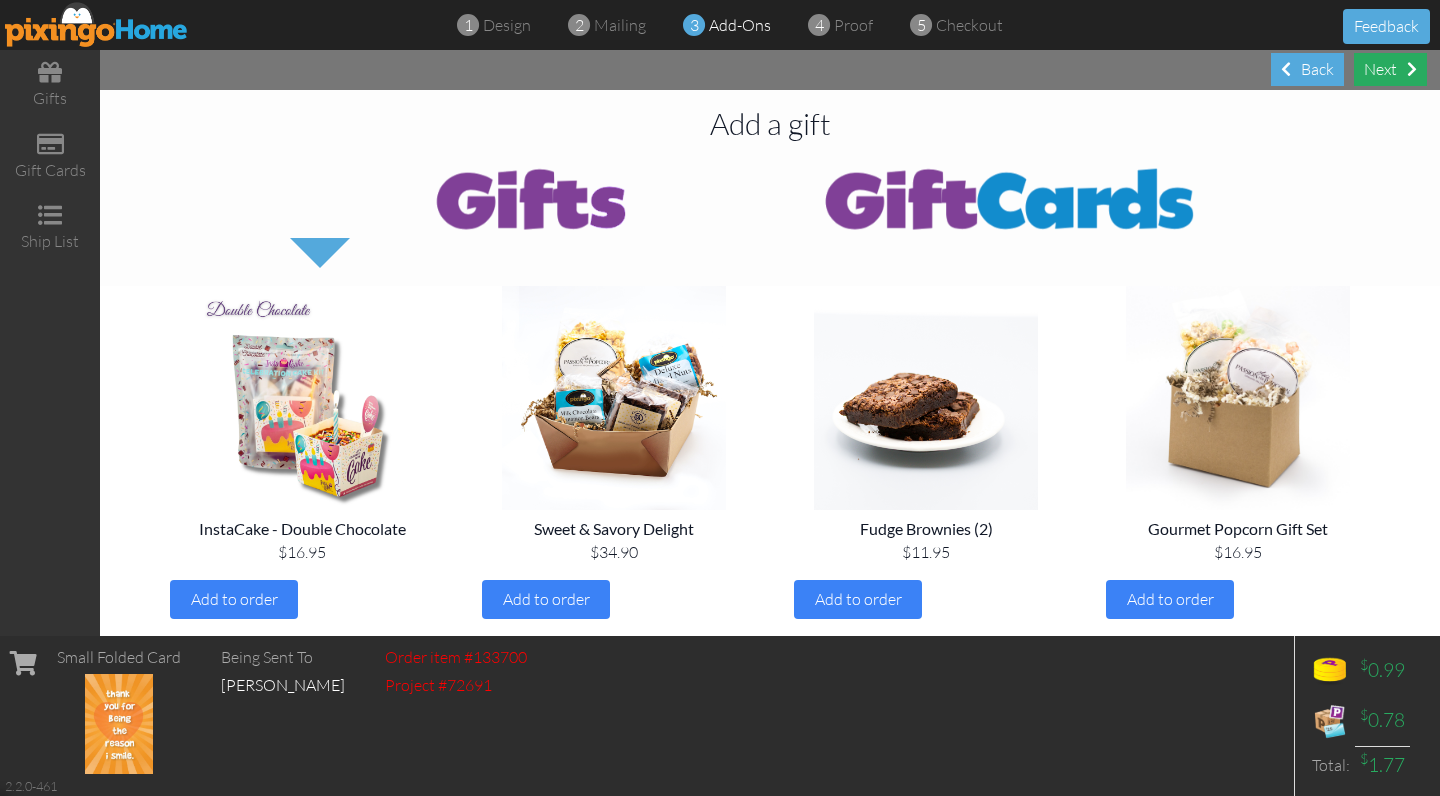 click on "Next" at bounding box center [1390, 69] 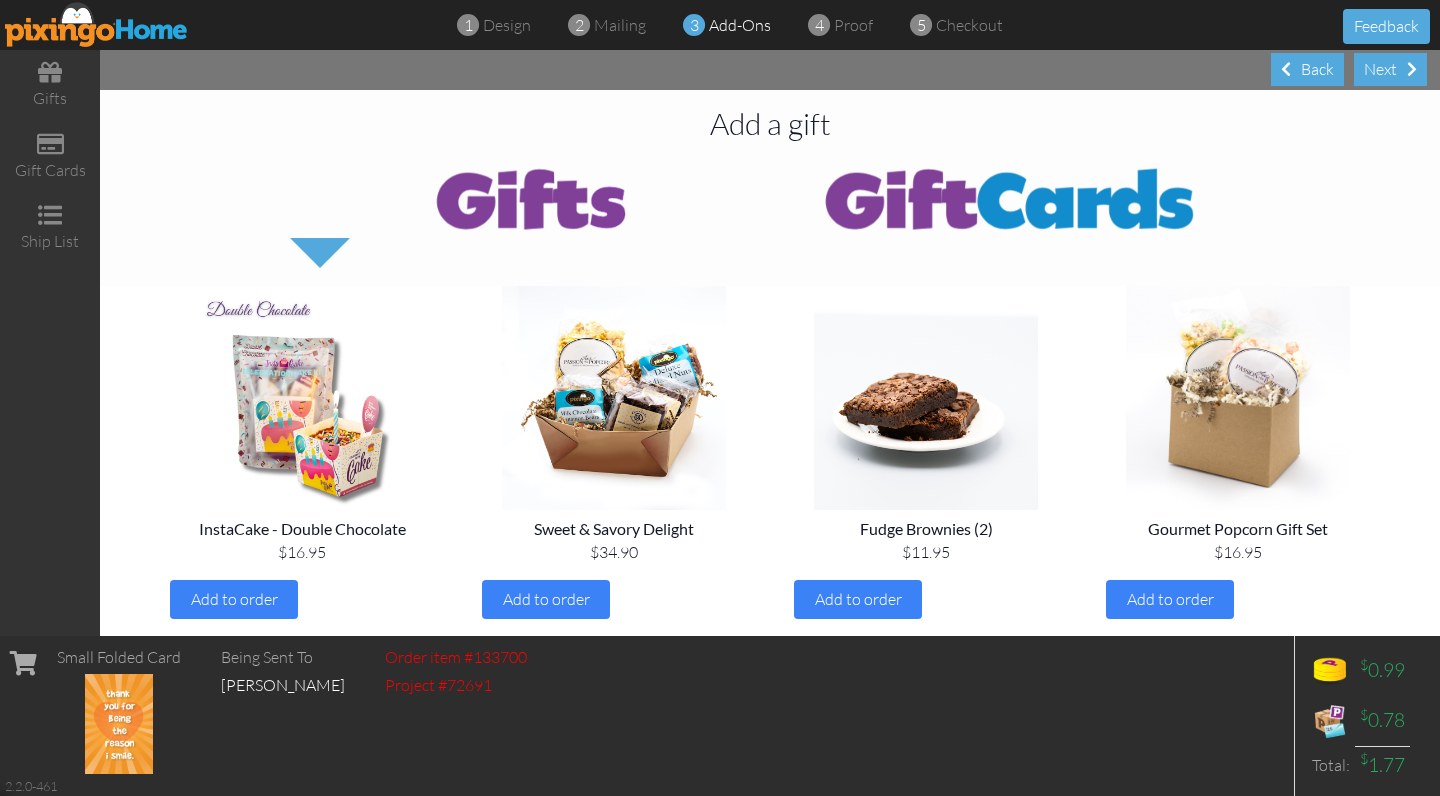 scroll, scrollTop: 0, scrollLeft: 0, axis: both 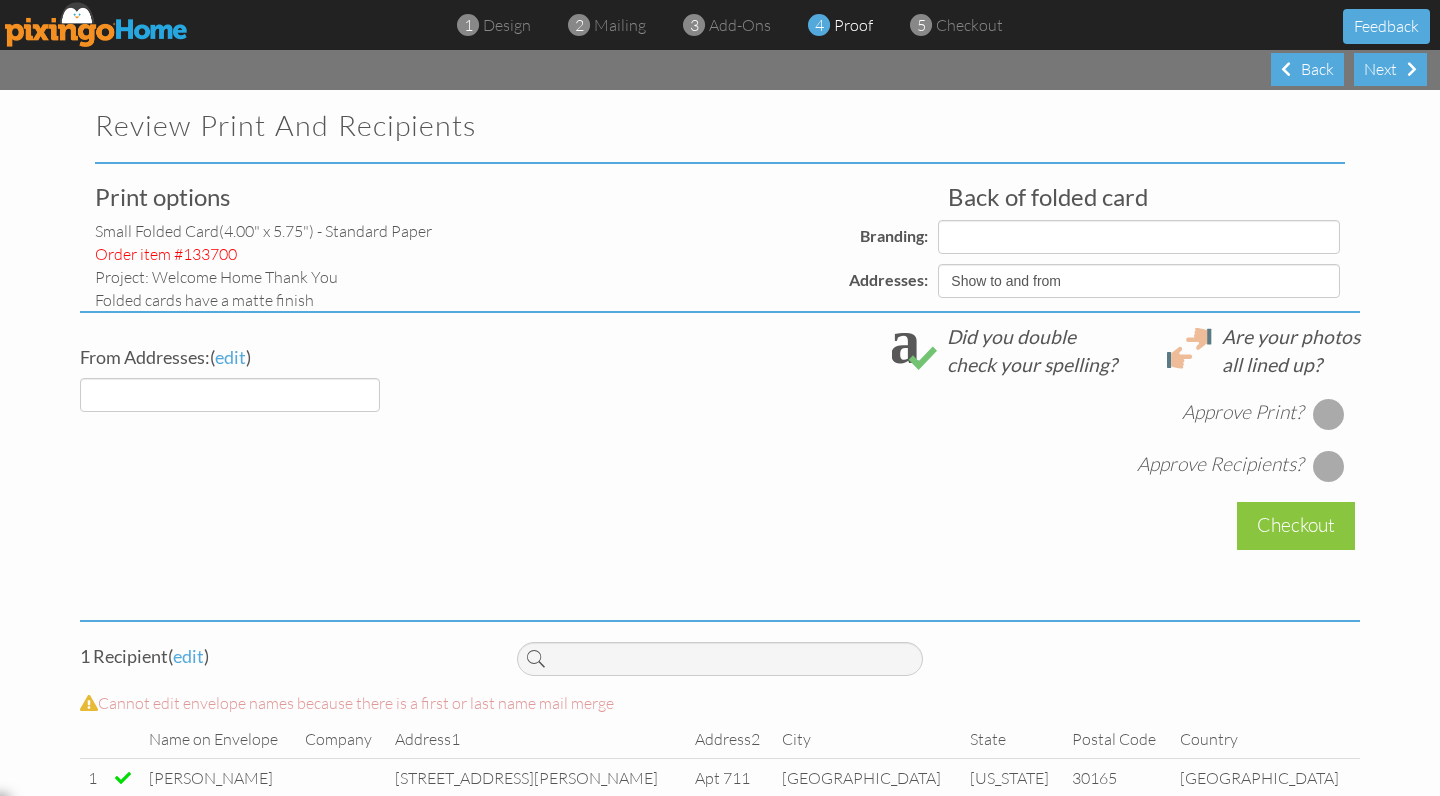 select on "object:11755" 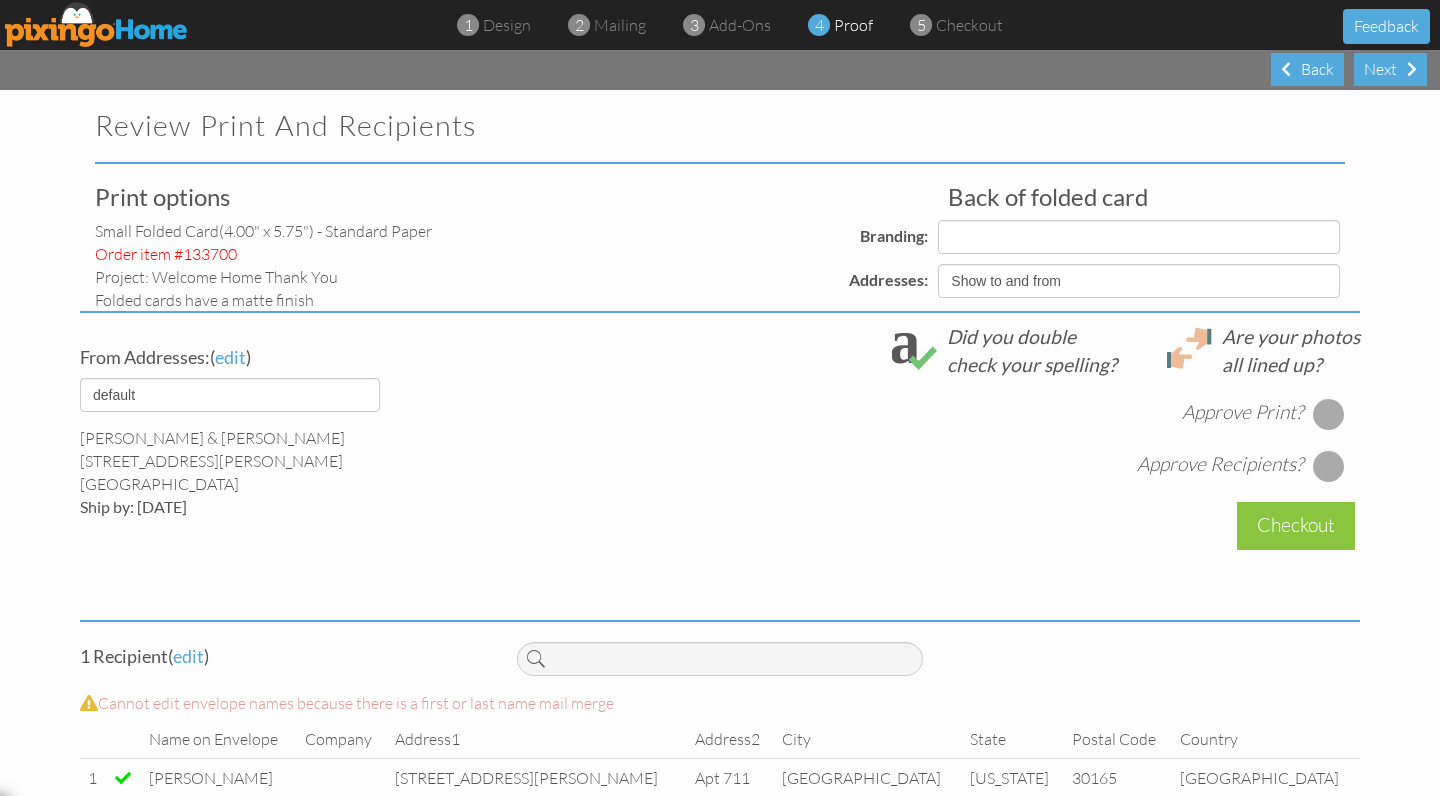 select on "object:11756" 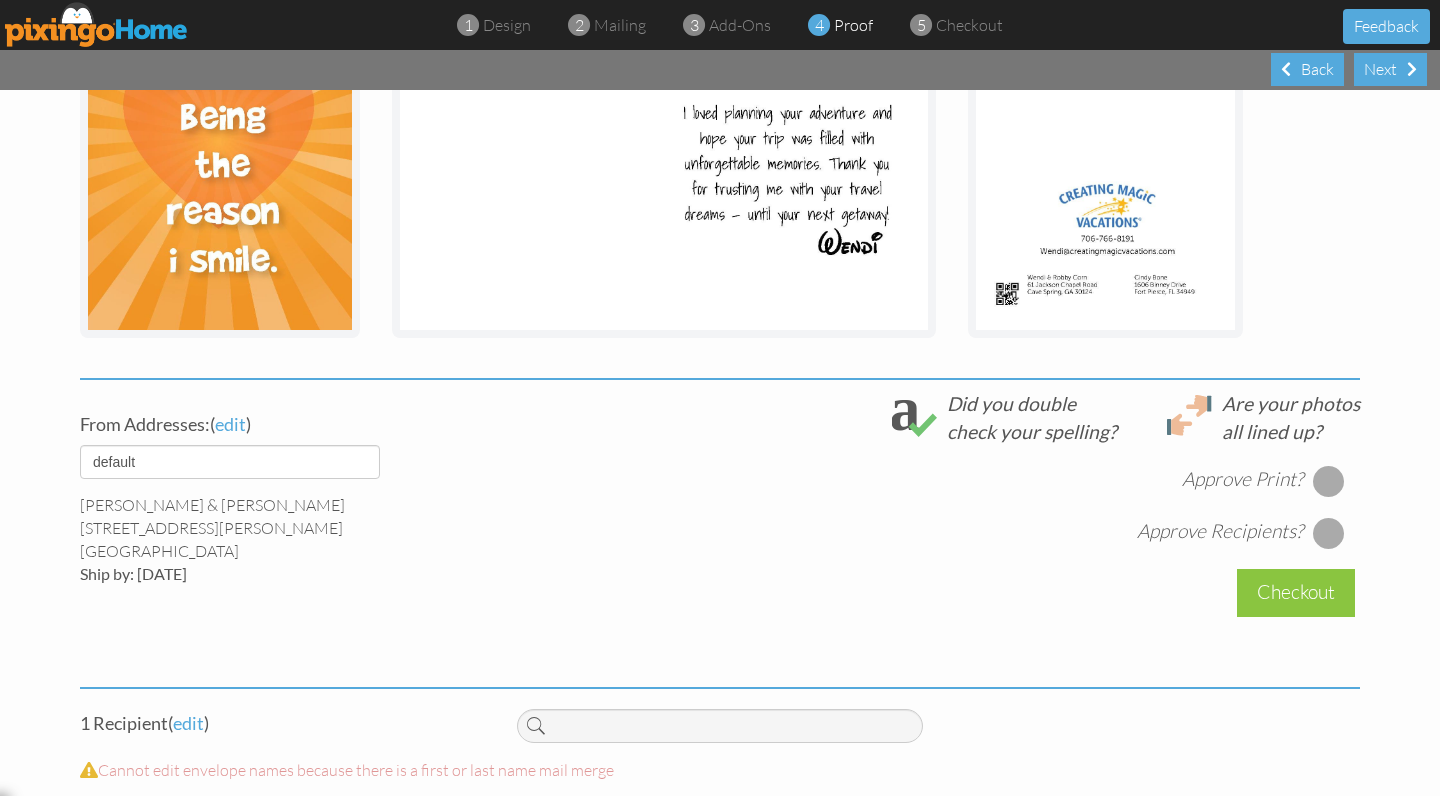 scroll, scrollTop: 467, scrollLeft: 0, axis: vertical 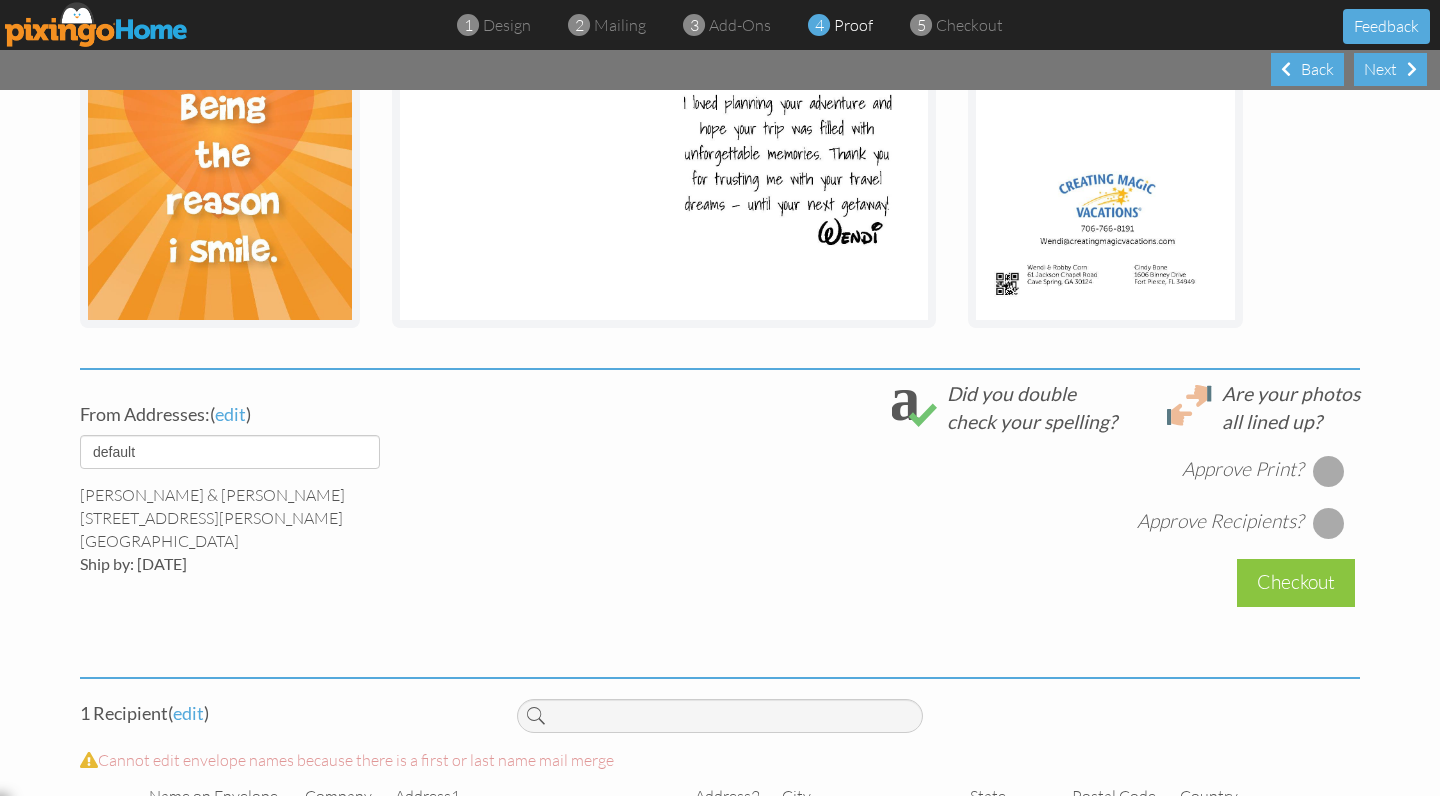 click at bounding box center [1329, 471] 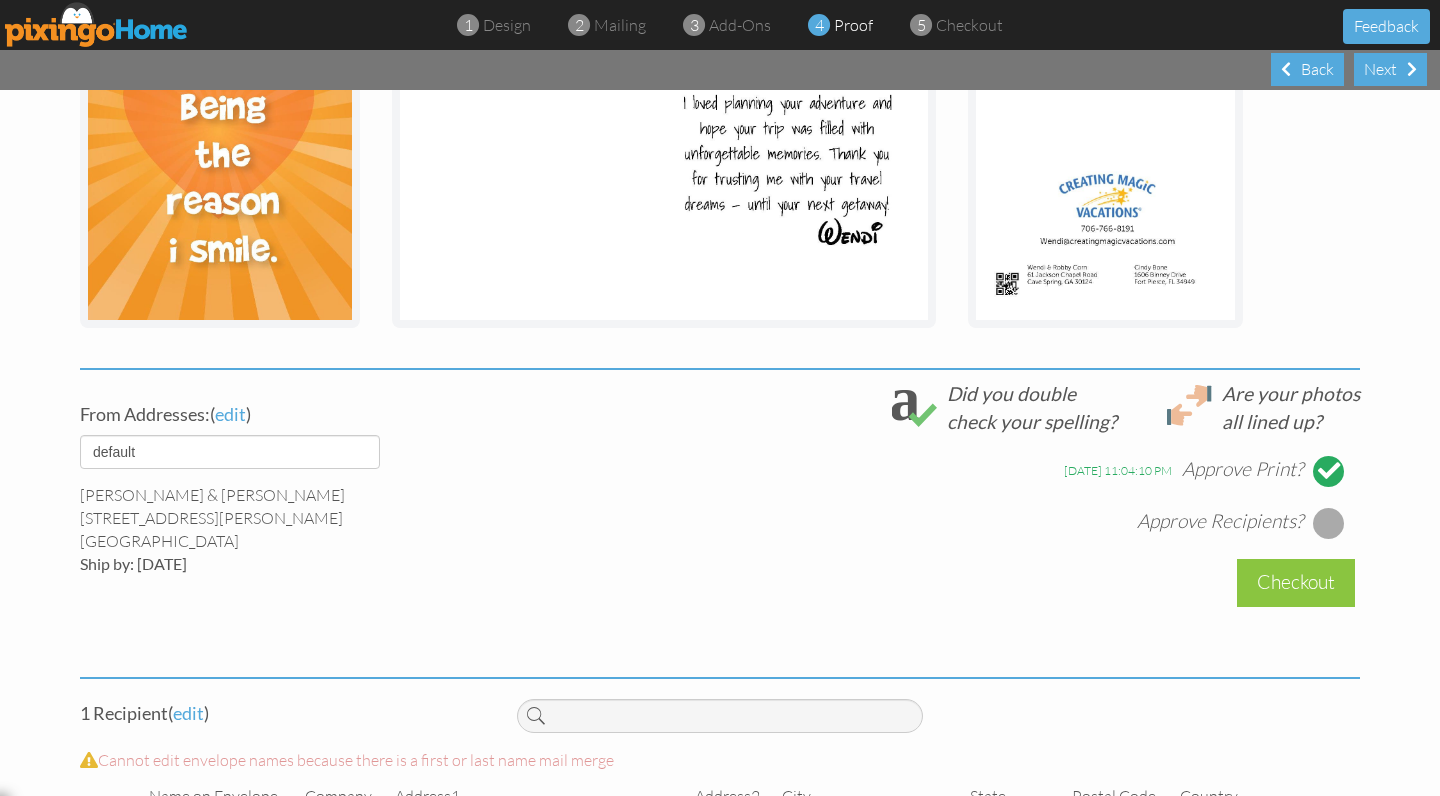 click at bounding box center (1329, 523) 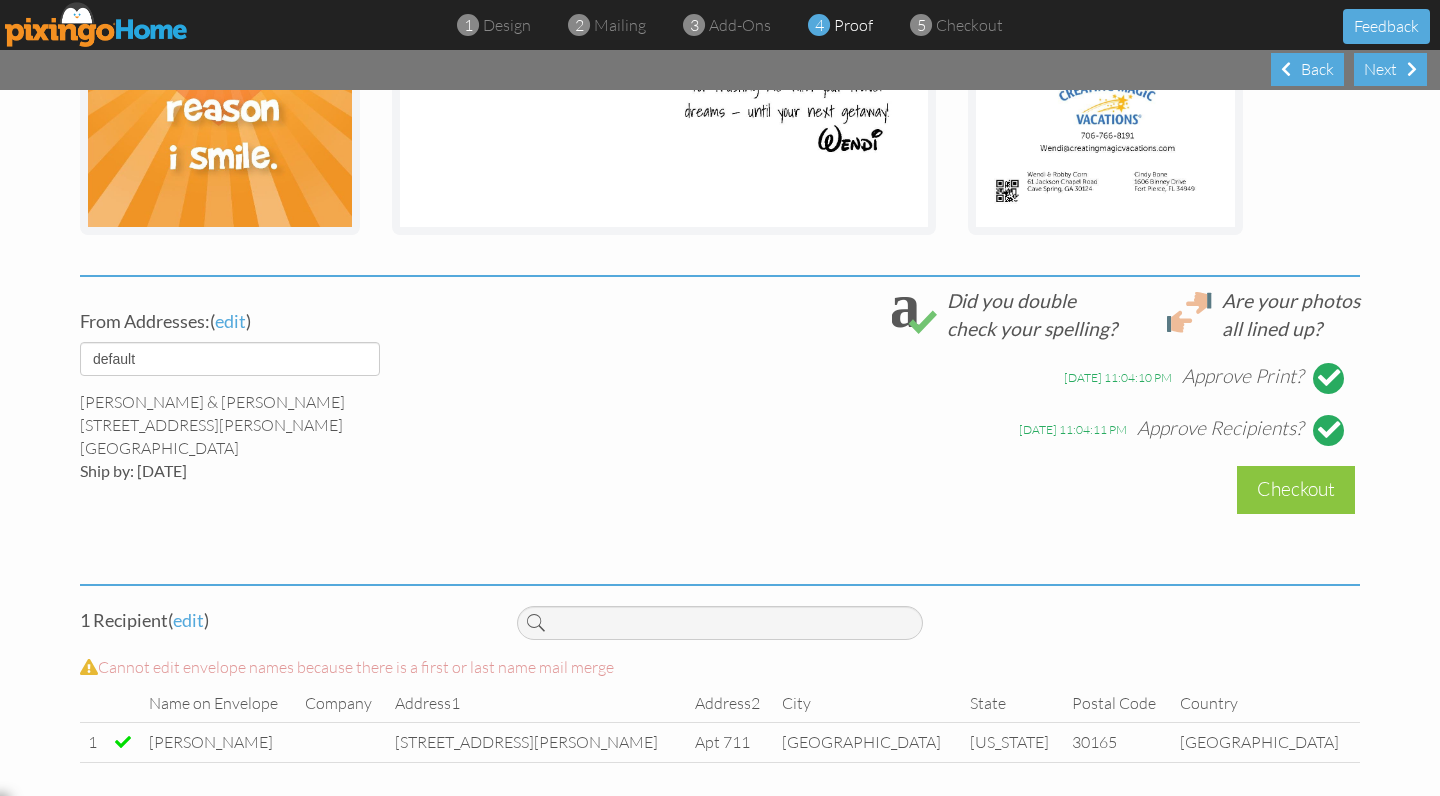scroll, scrollTop: 559, scrollLeft: 0, axis: vertical 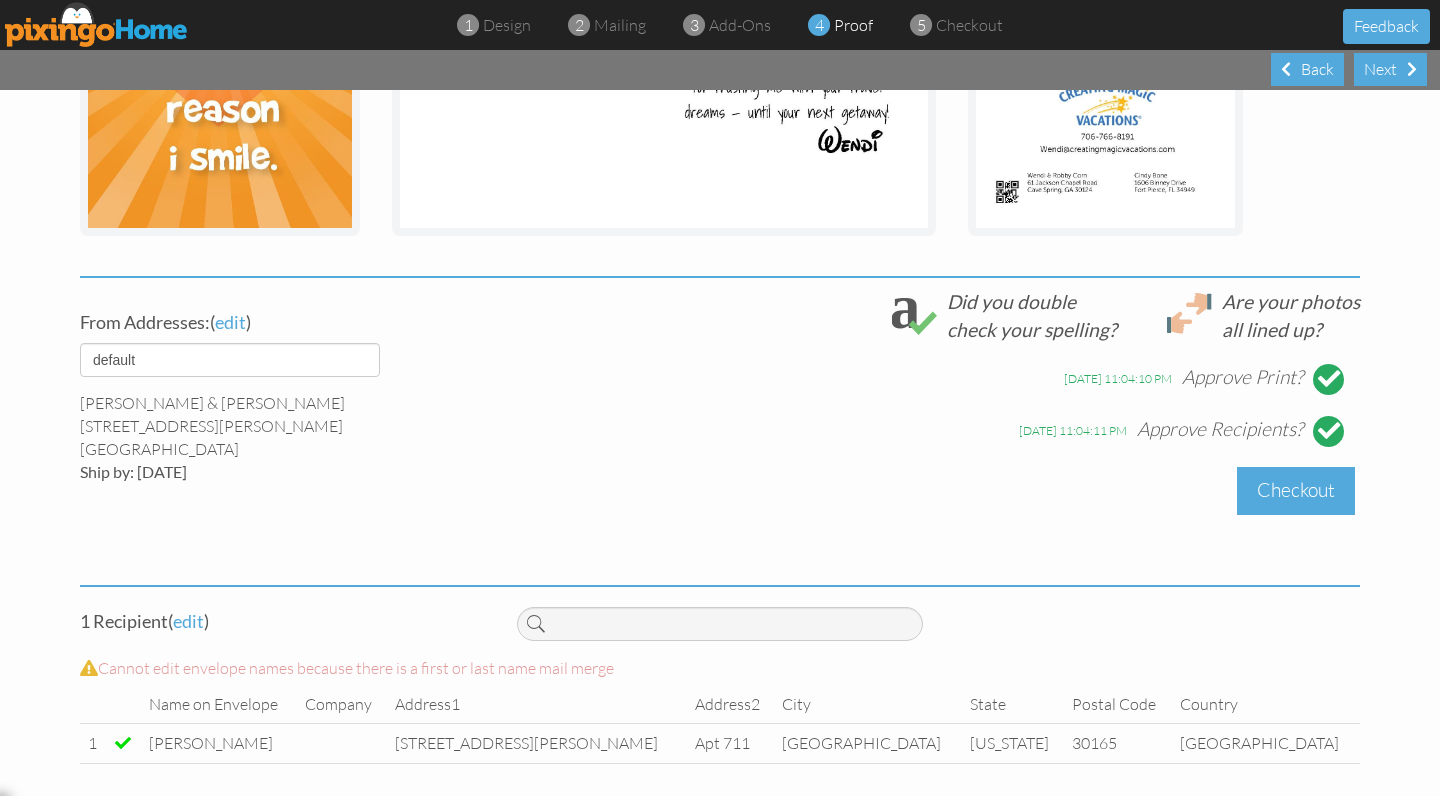 click on "Checkout" at bounding box center (1296, 490) 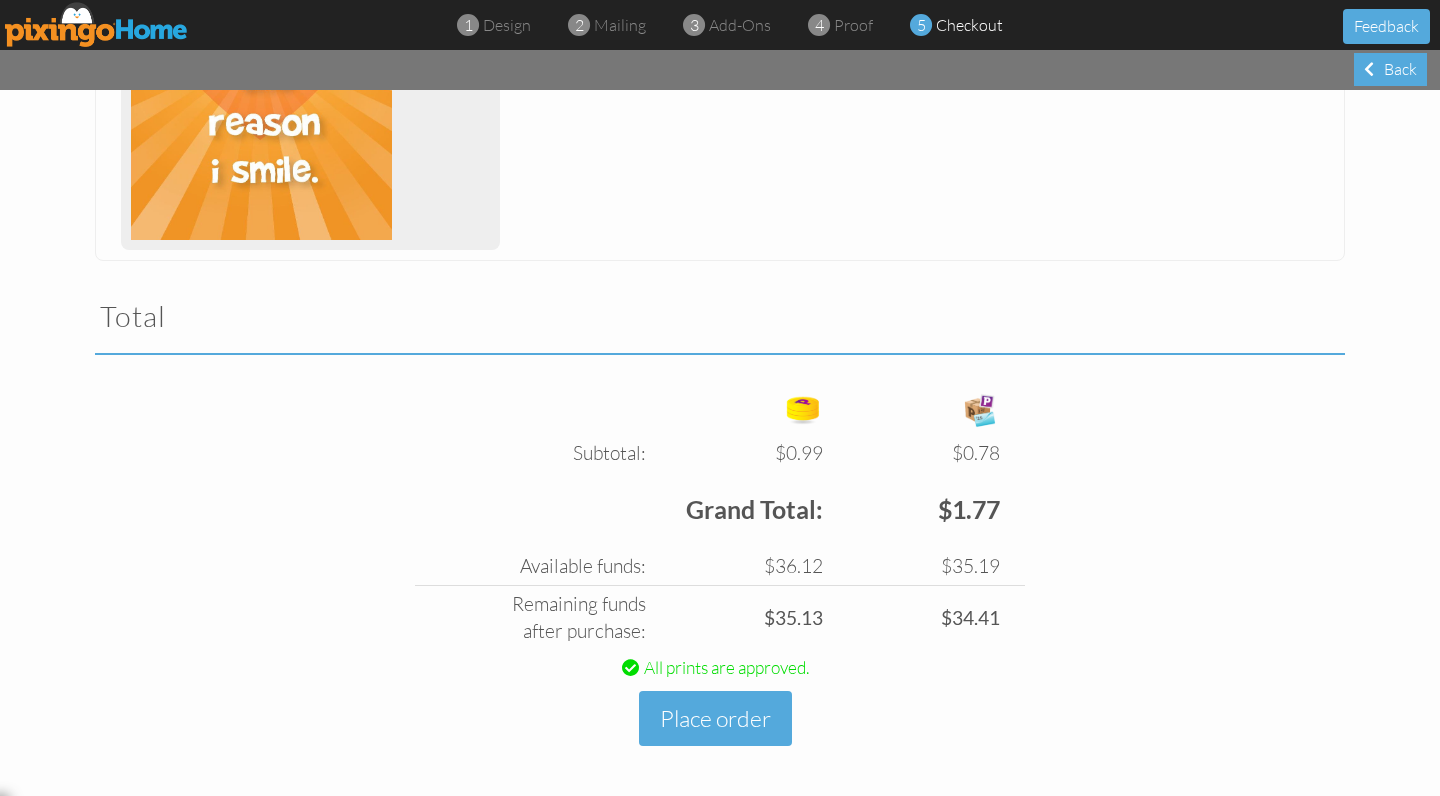 scroll, scrollTop: 484, scrollLeft: 0, axis: vertical 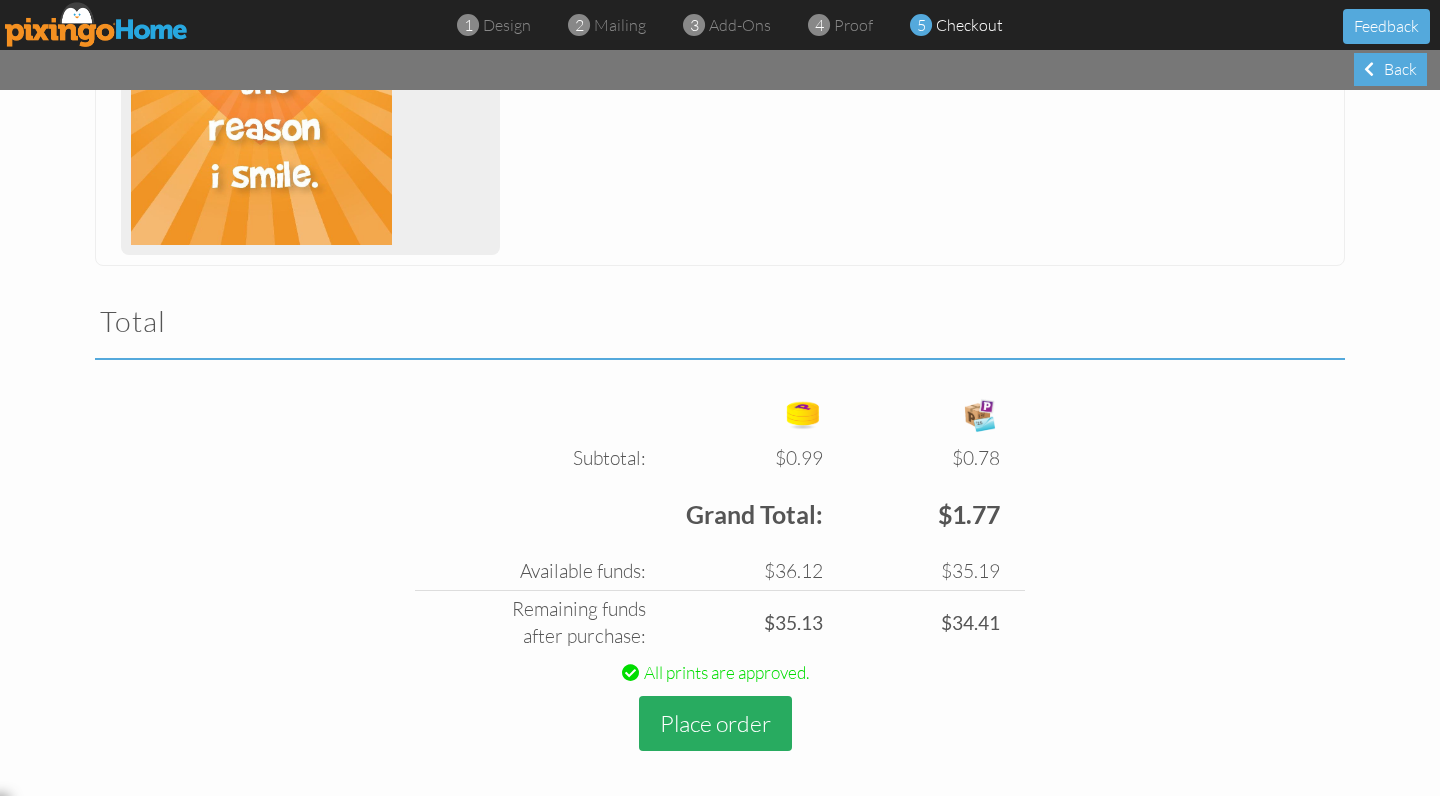 click on "Place order" at bounding box center (715, 723) 